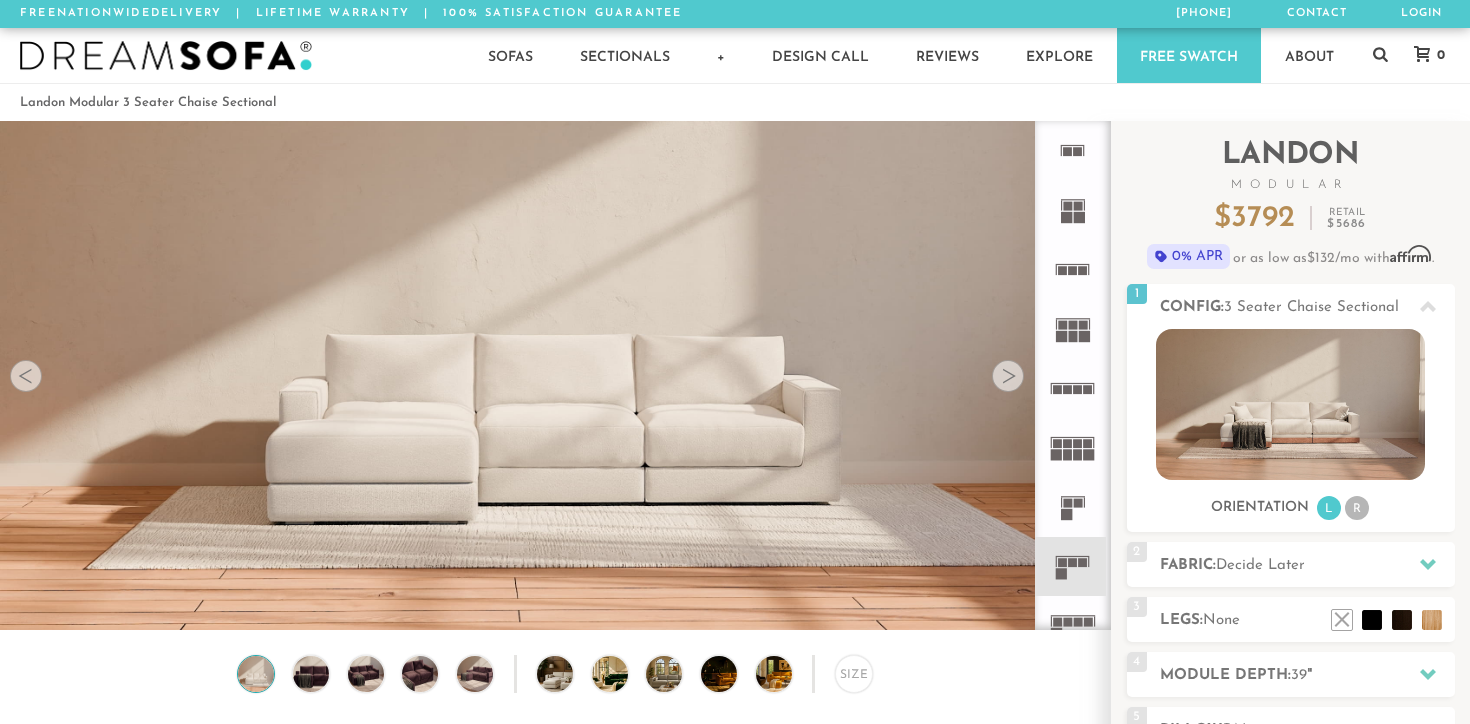 scroll, scrollTop: 0, scrollLeft: 0, axis: both 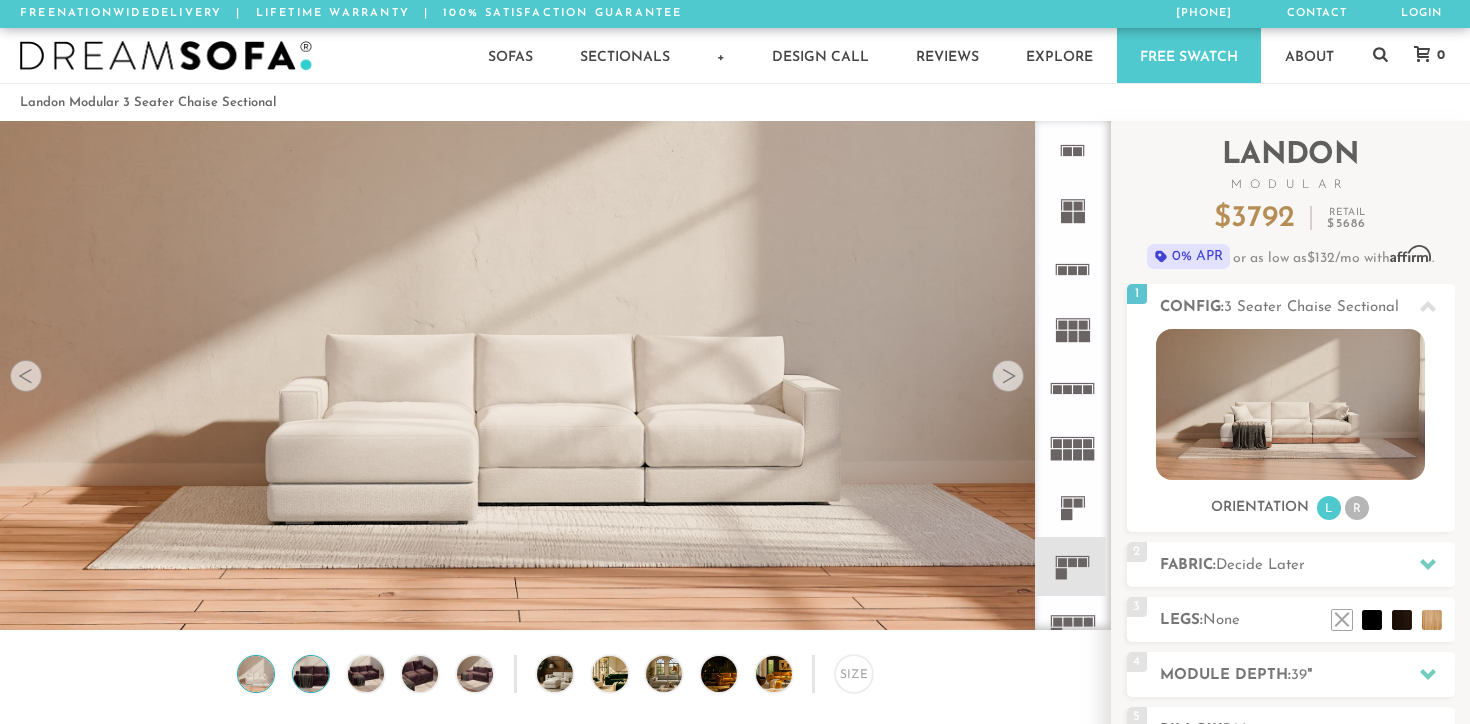 click at bounding box center (310, 674) 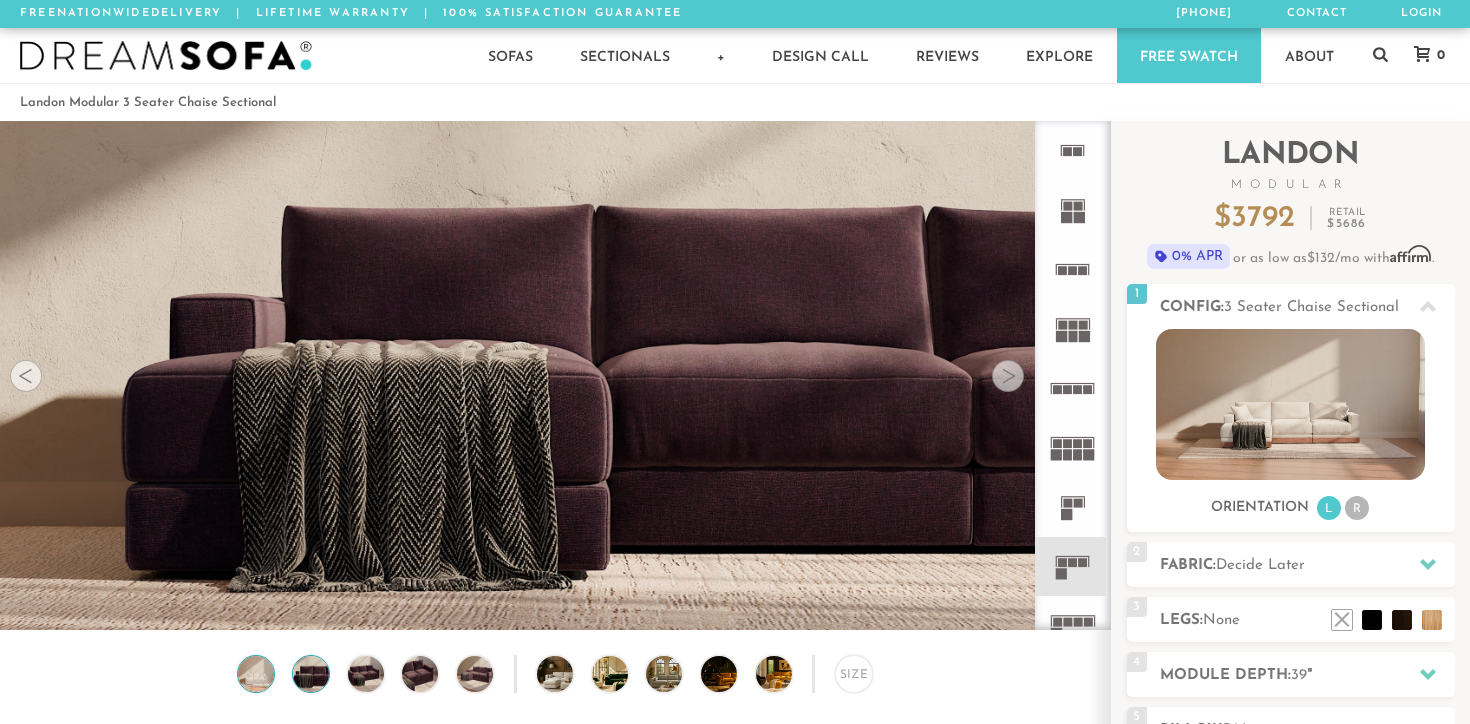click at bounding box center [256, 674] 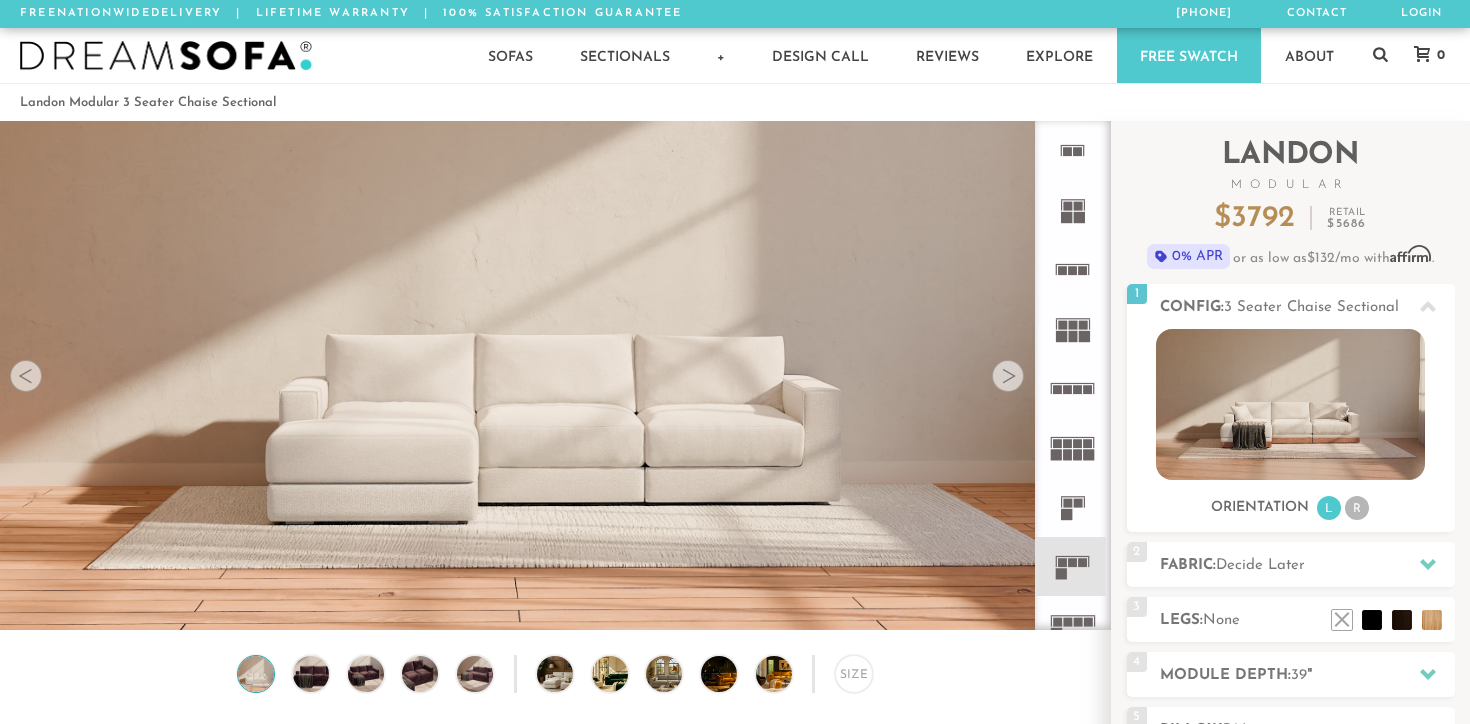 click at bounding box center [1008, 376] 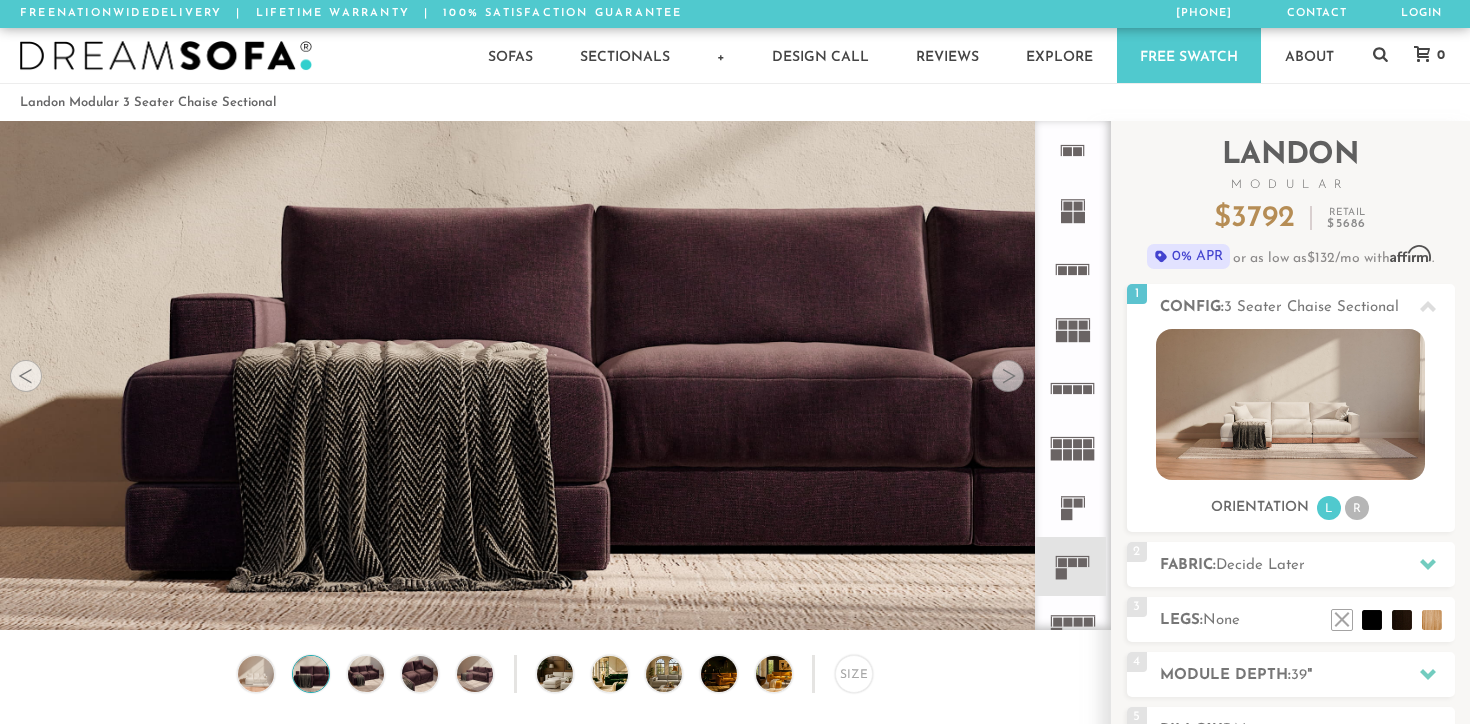click at bounding box center (1008, 376) 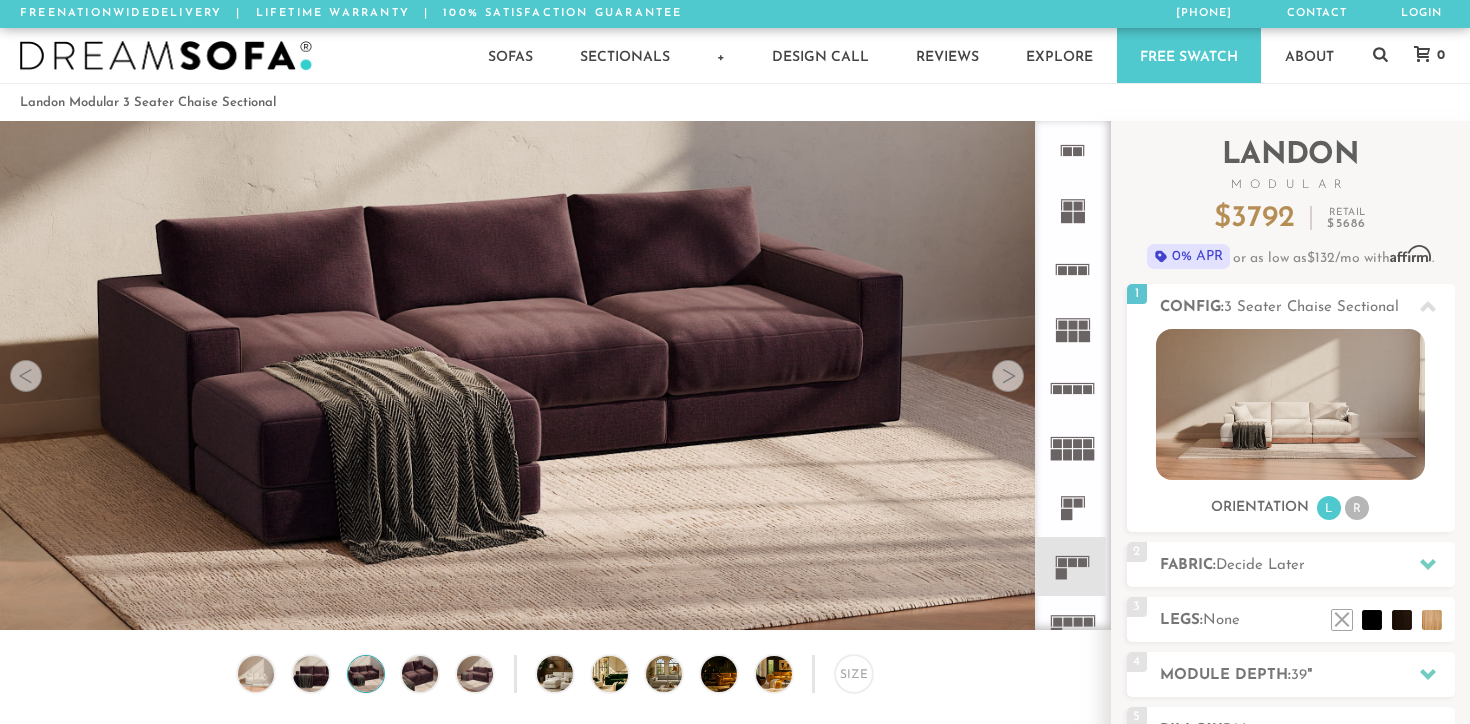 click at bounding box center [1008, 376] 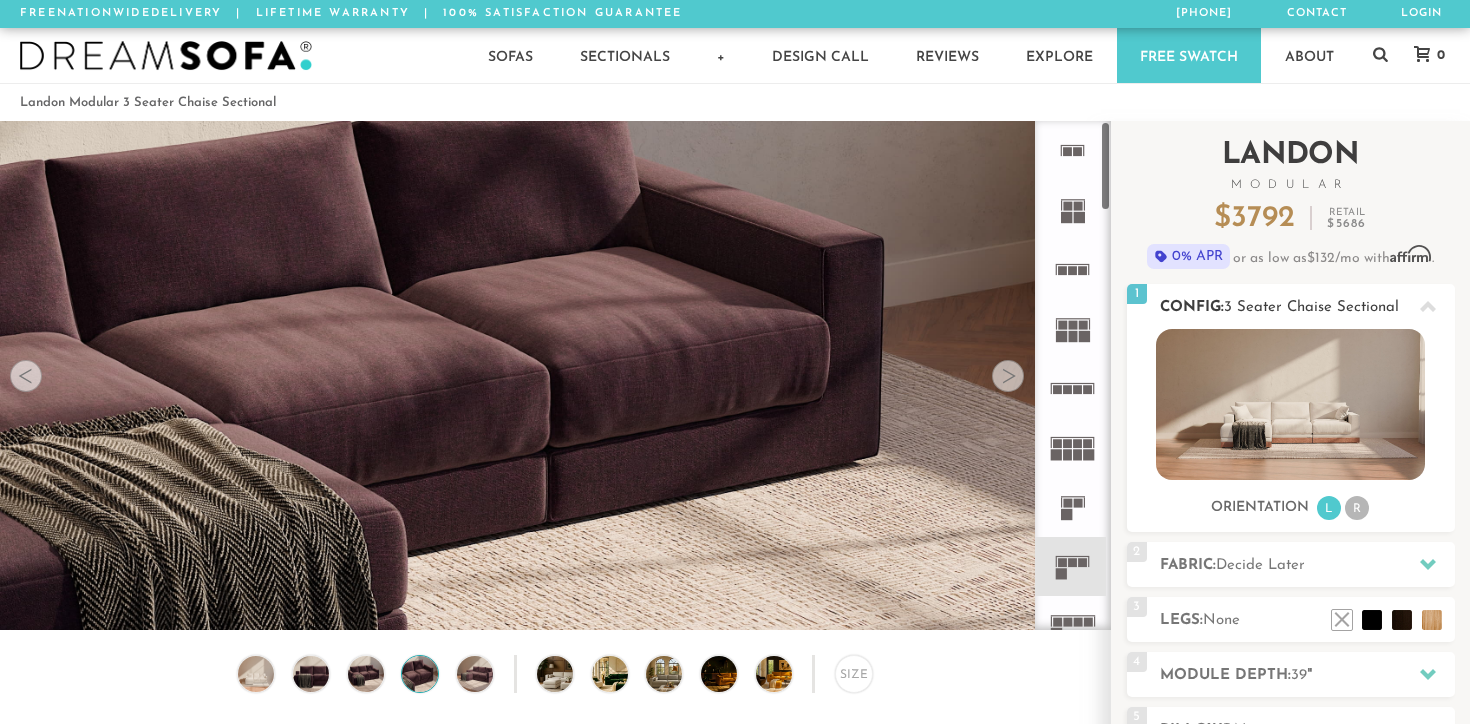 click on "R" at bounding box center (1357, 508) 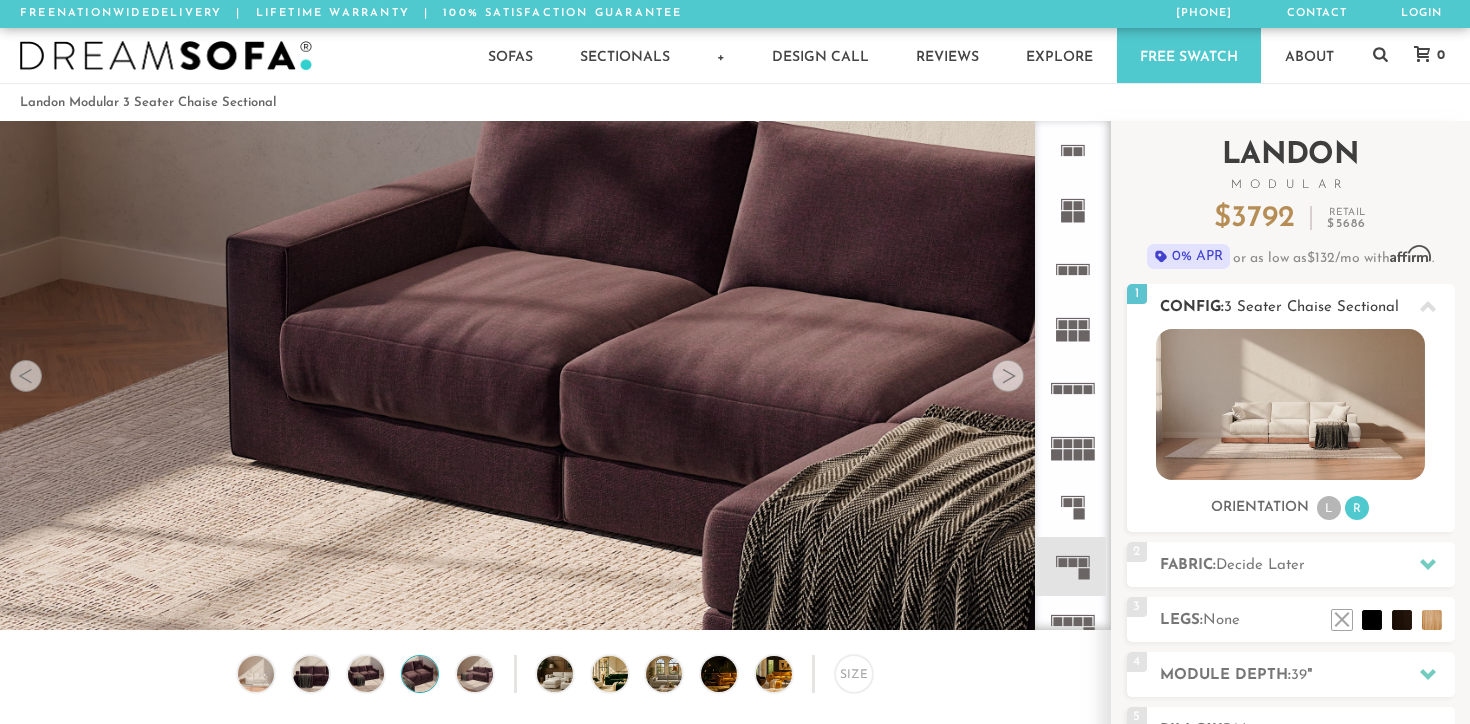 click on "L" at bounding box center (1329, 508) 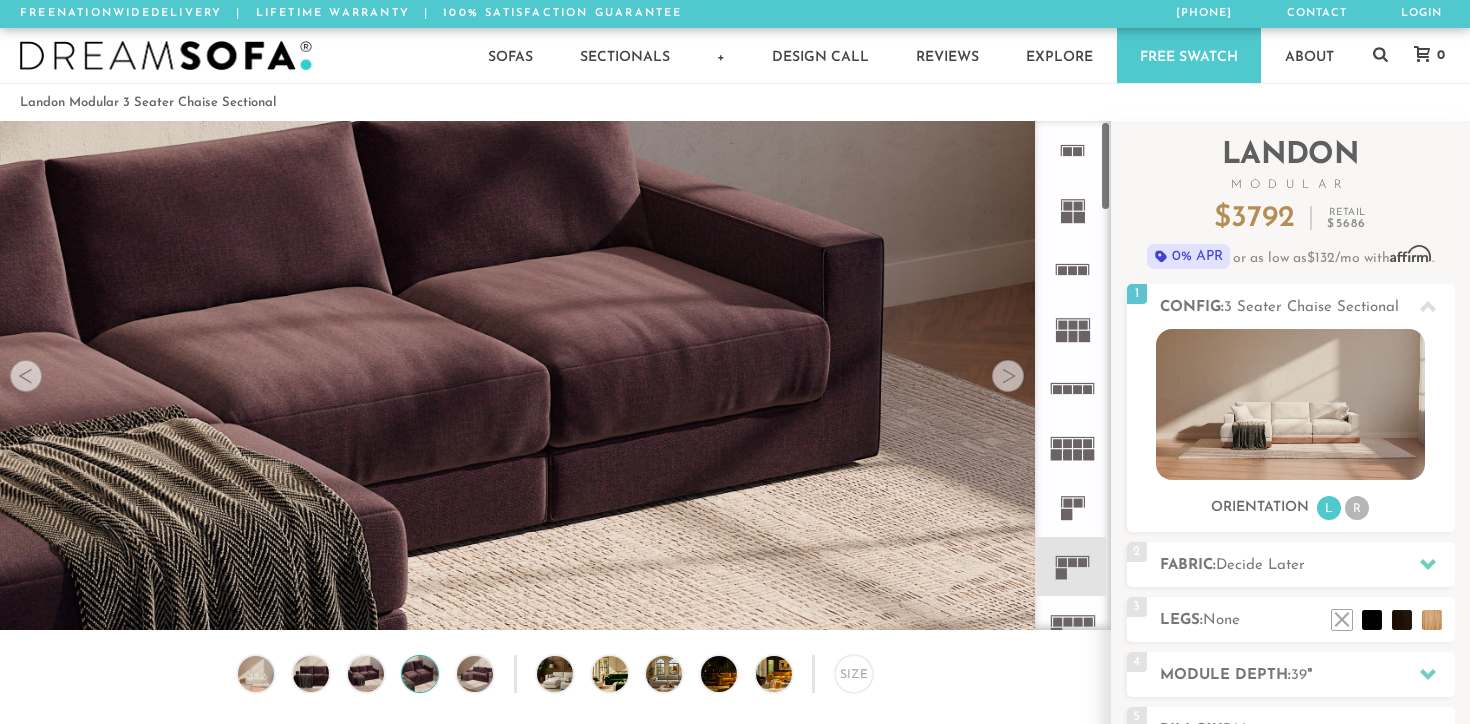 click at bounding box center [555, 309] 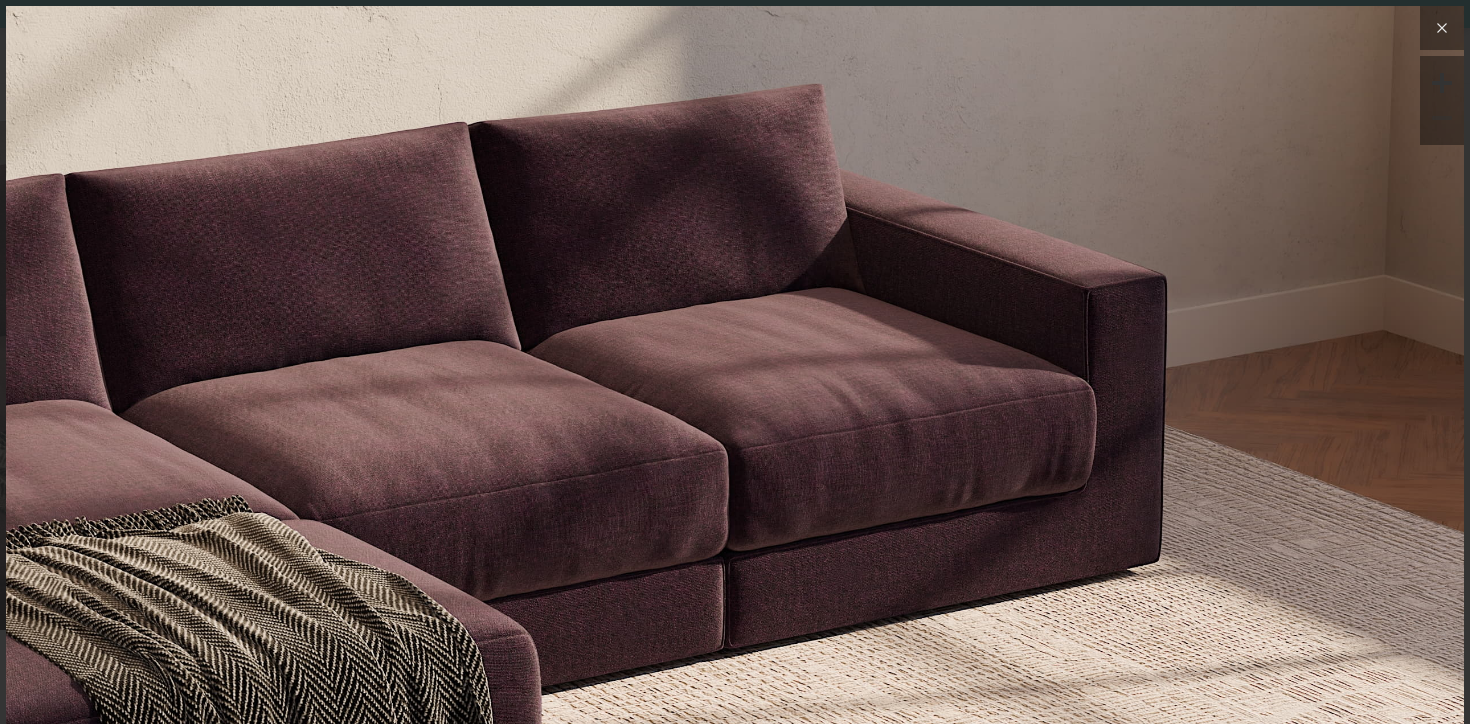 click at bounding box center (1442, 28) 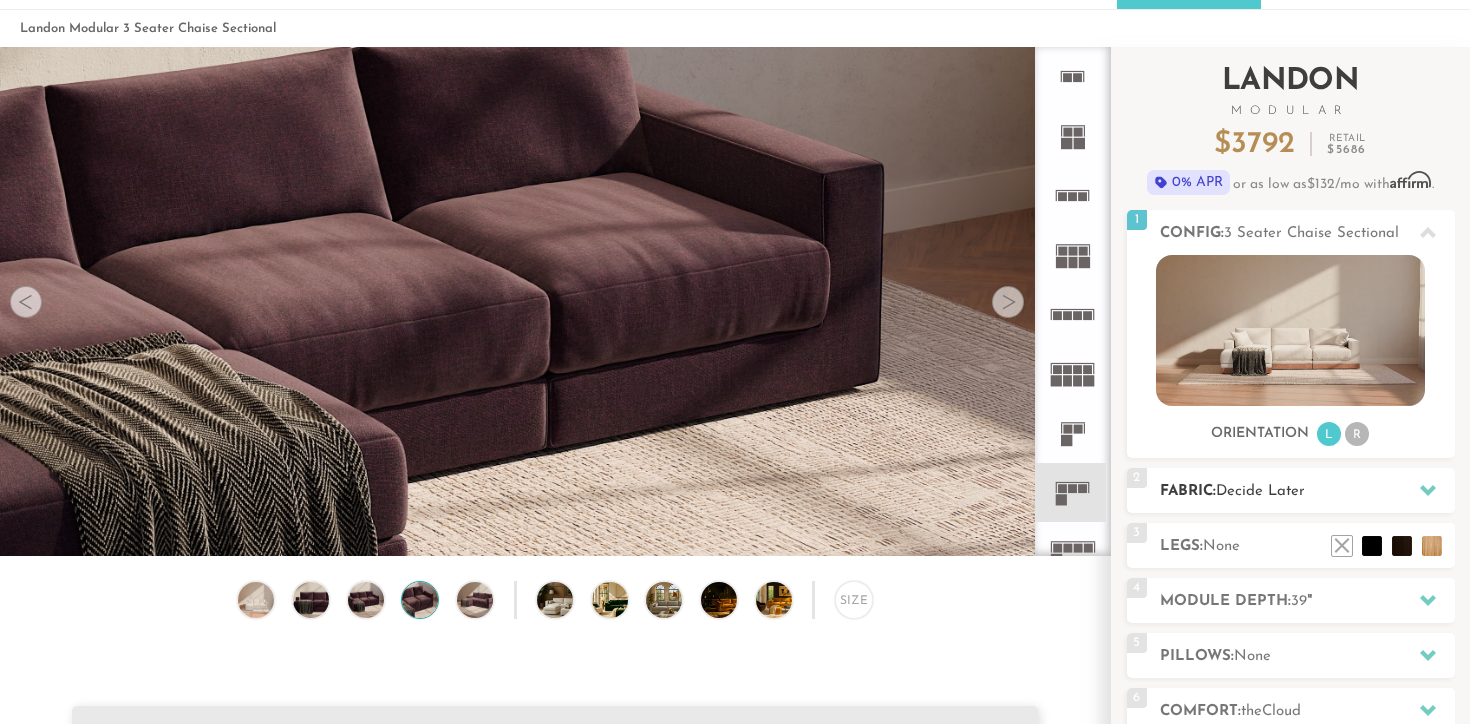 scroll, scrollTop: 122, scrollLeft: 0, axis: vertical 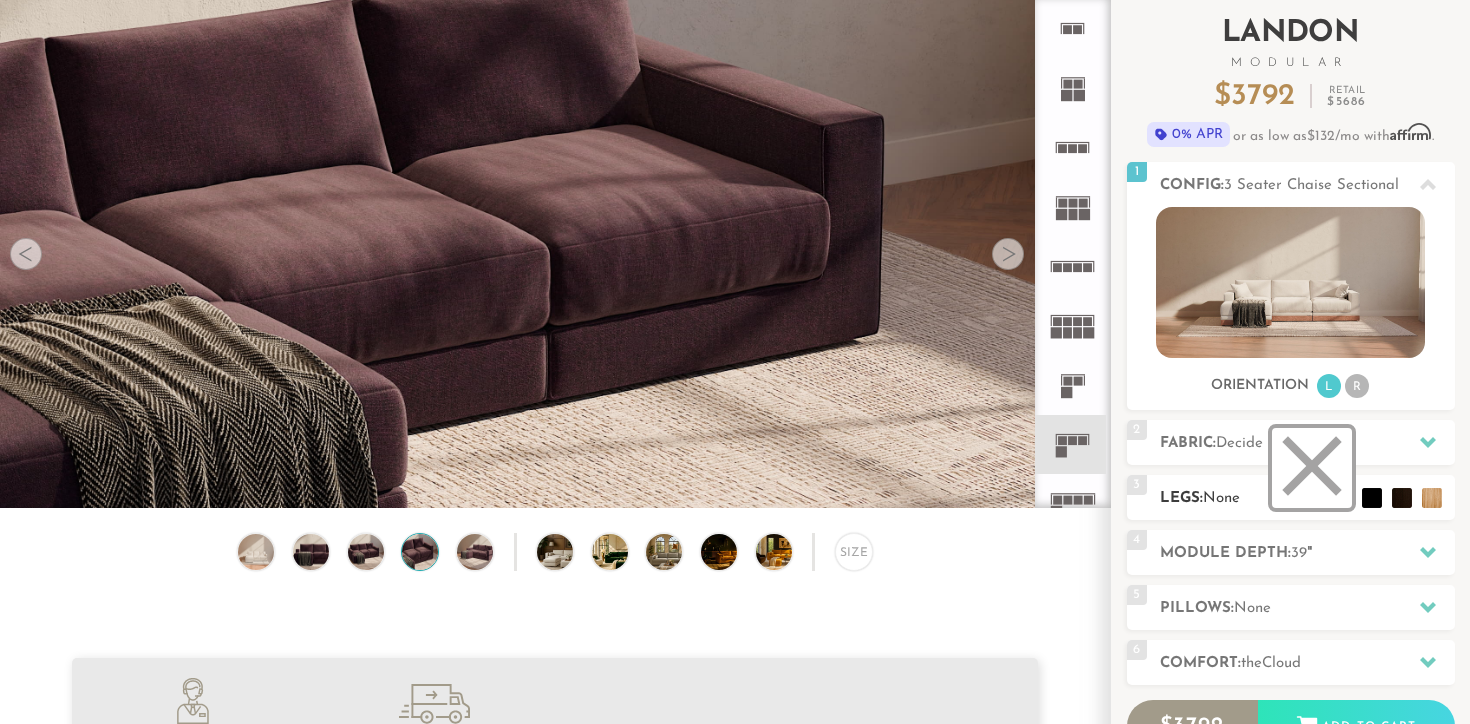 click at bounding box center [1312, 468] 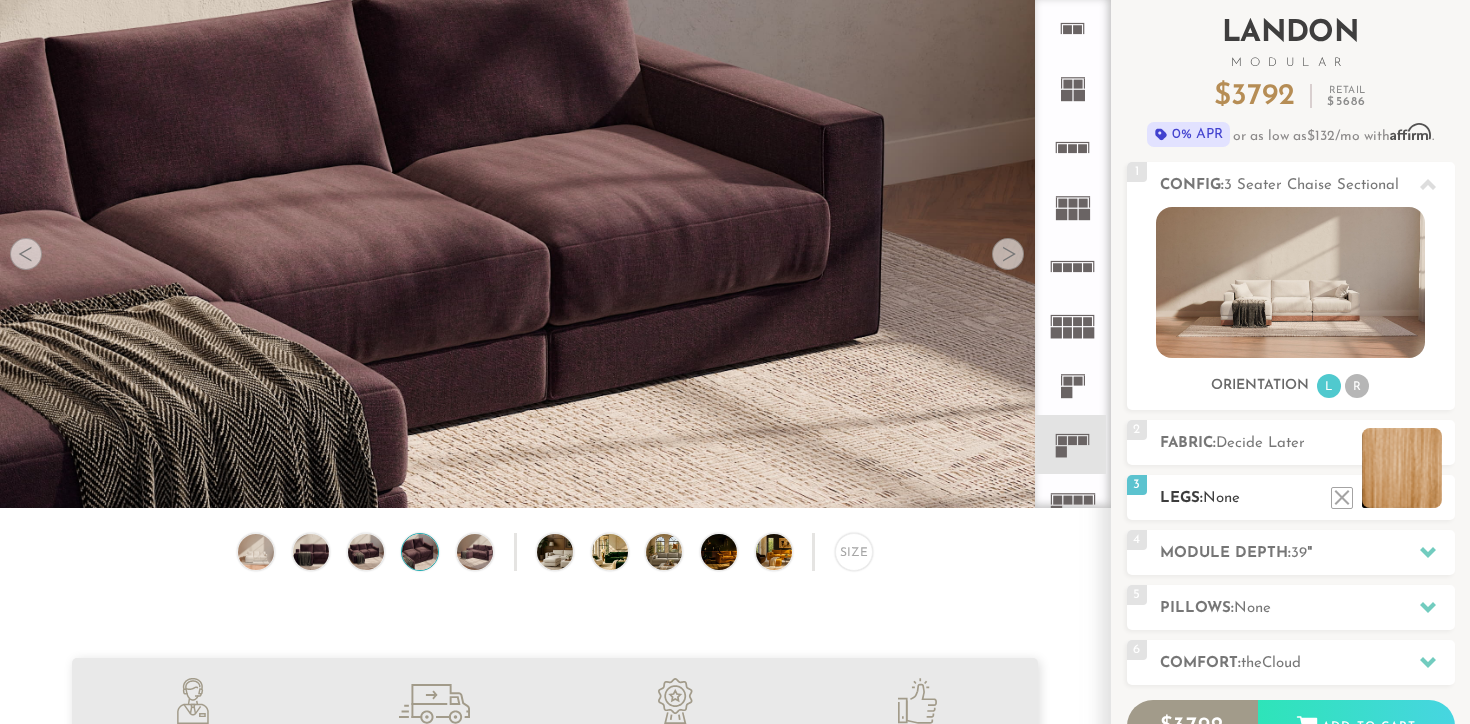 click at bounding box center (1402, 468) 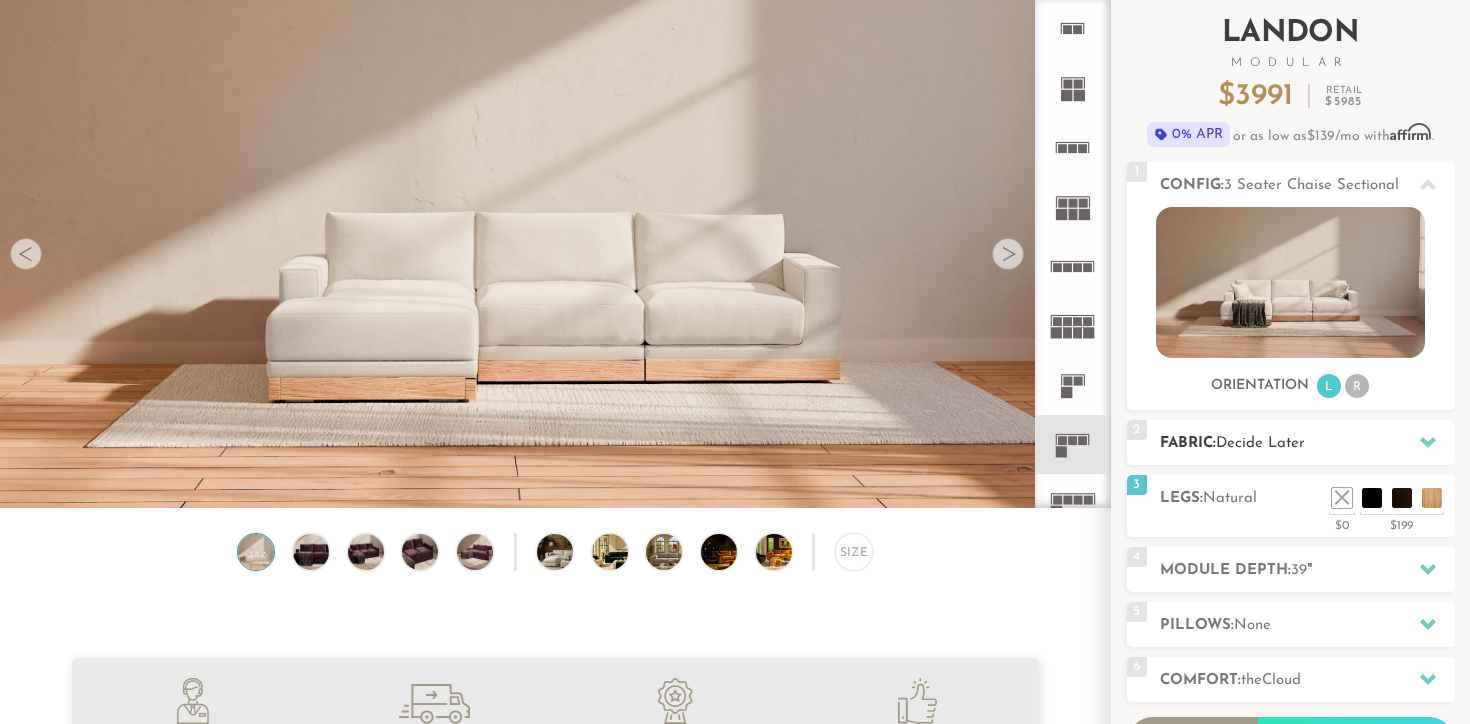 click on "Fabric:  Decide Later" at bounding box center (1307, 443) 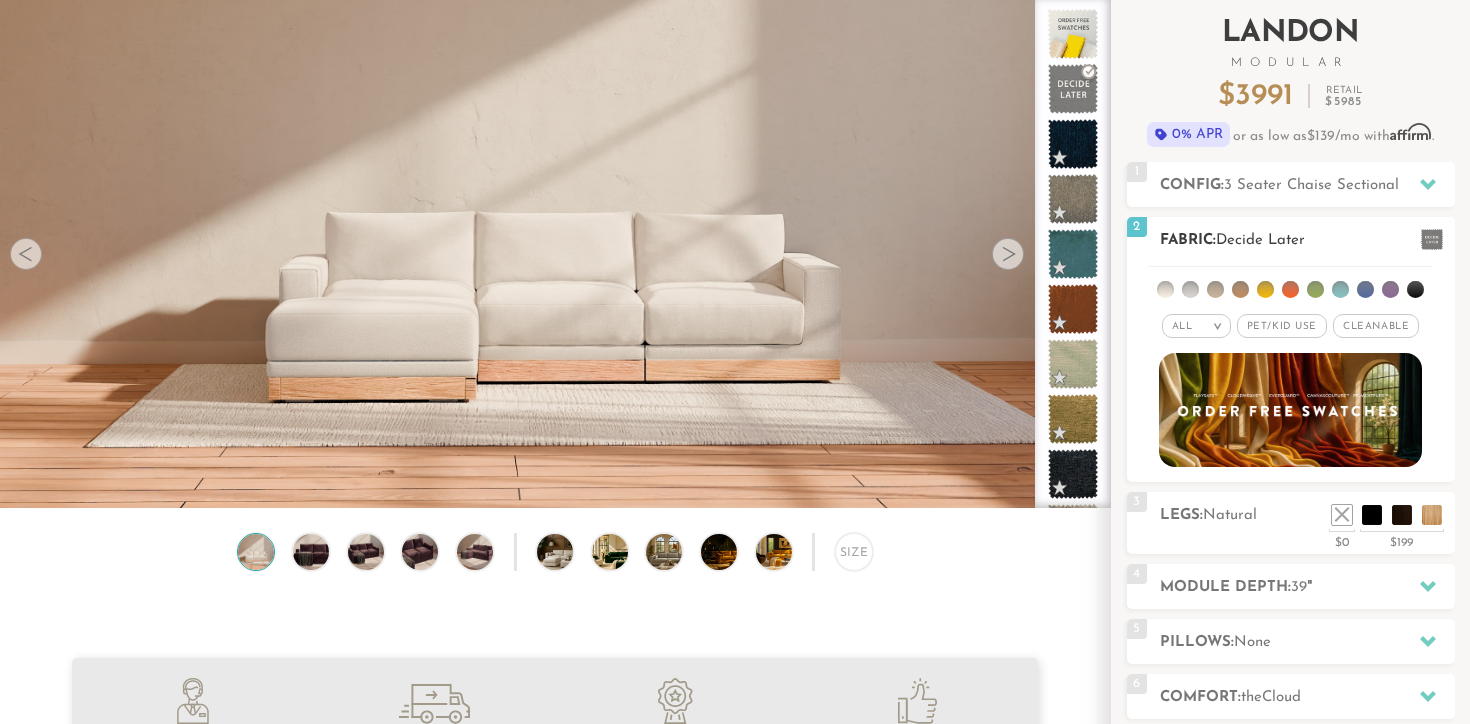 click at bounding box center [1165, 289] 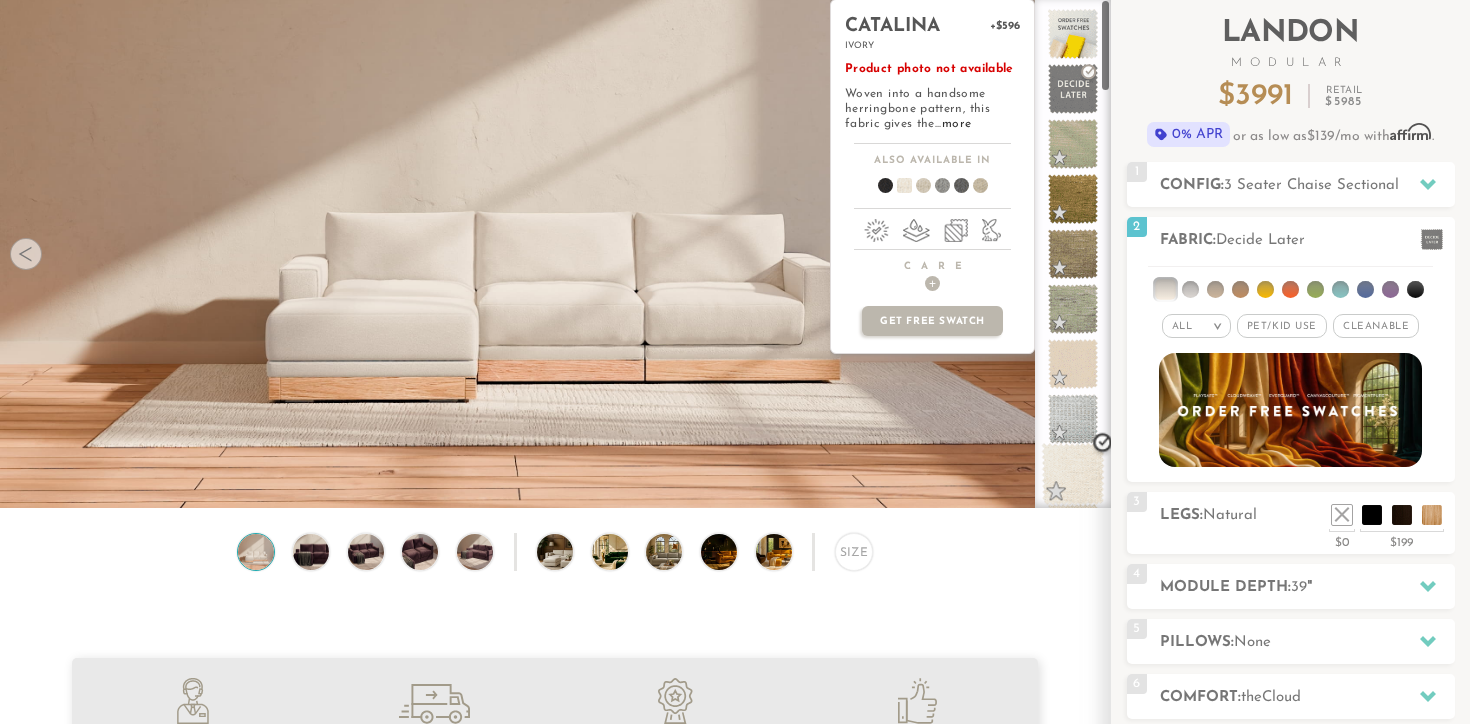 click at bounding box center (1073, 474) 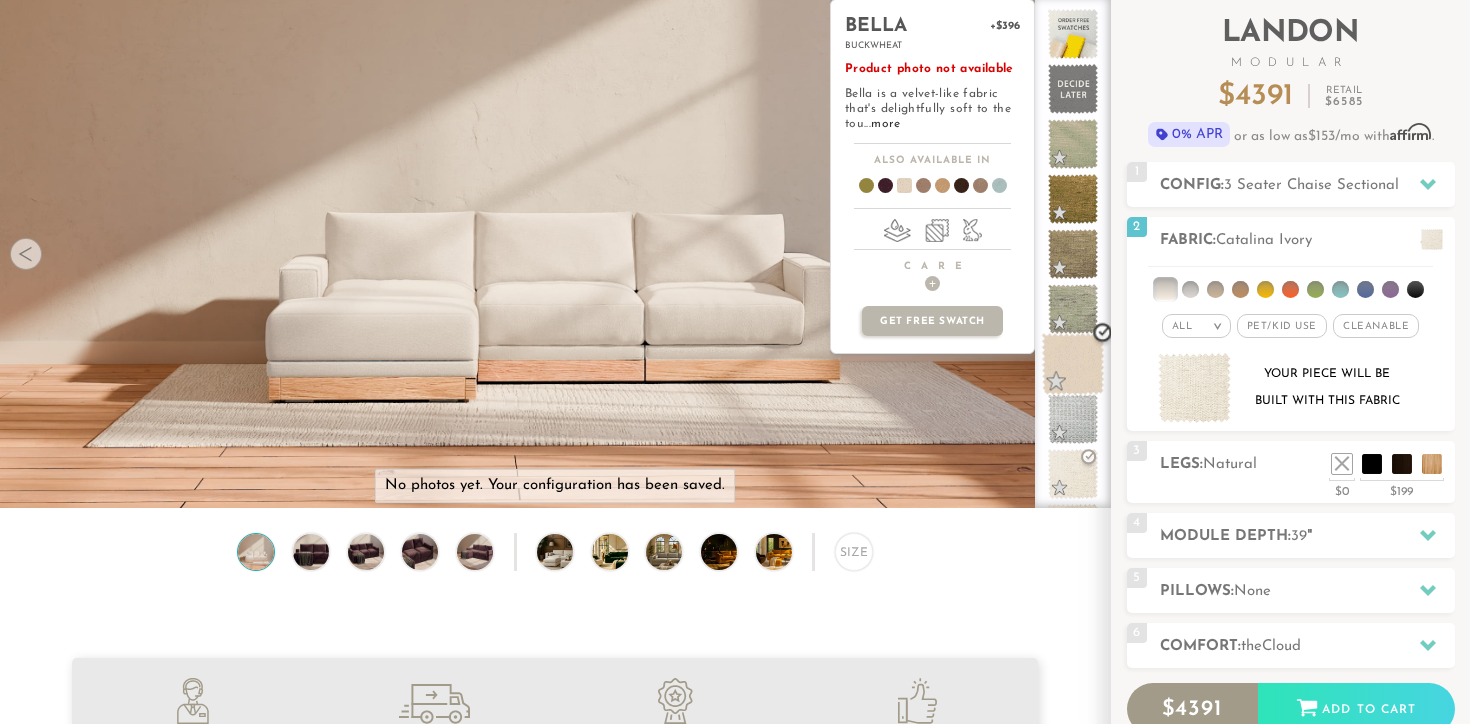 click at bounding box center [1073, 364] 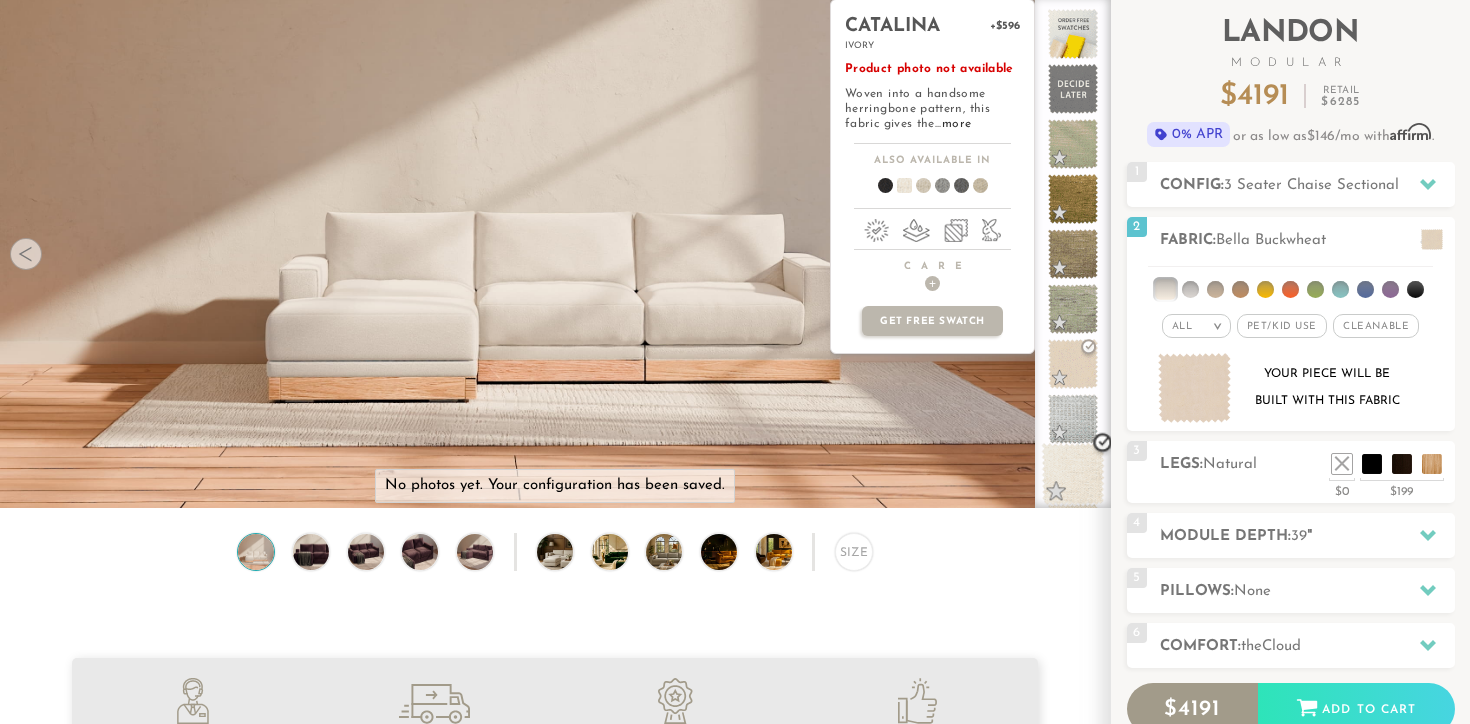 click at bounding box center (1073, 474) 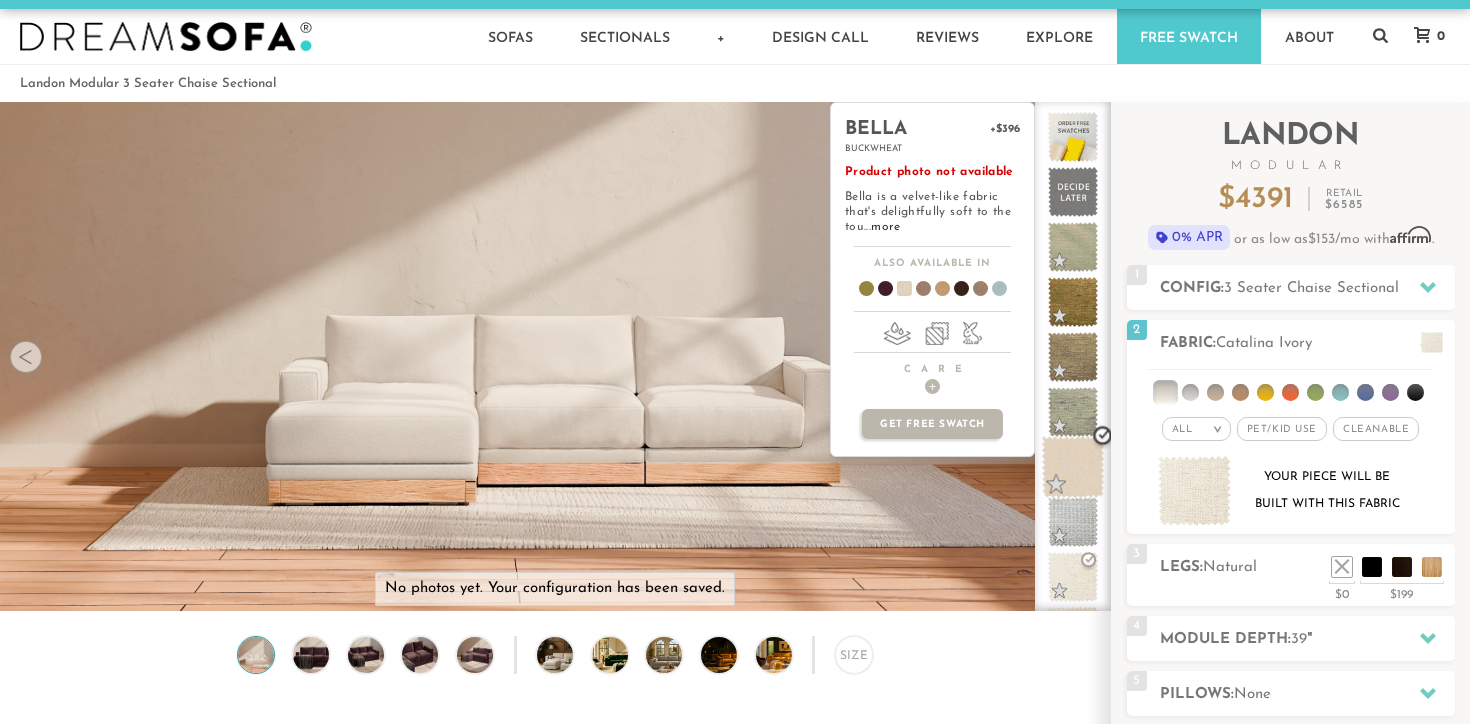 scroll, scrollTop: 0, scrollLeft: 0, axis: both 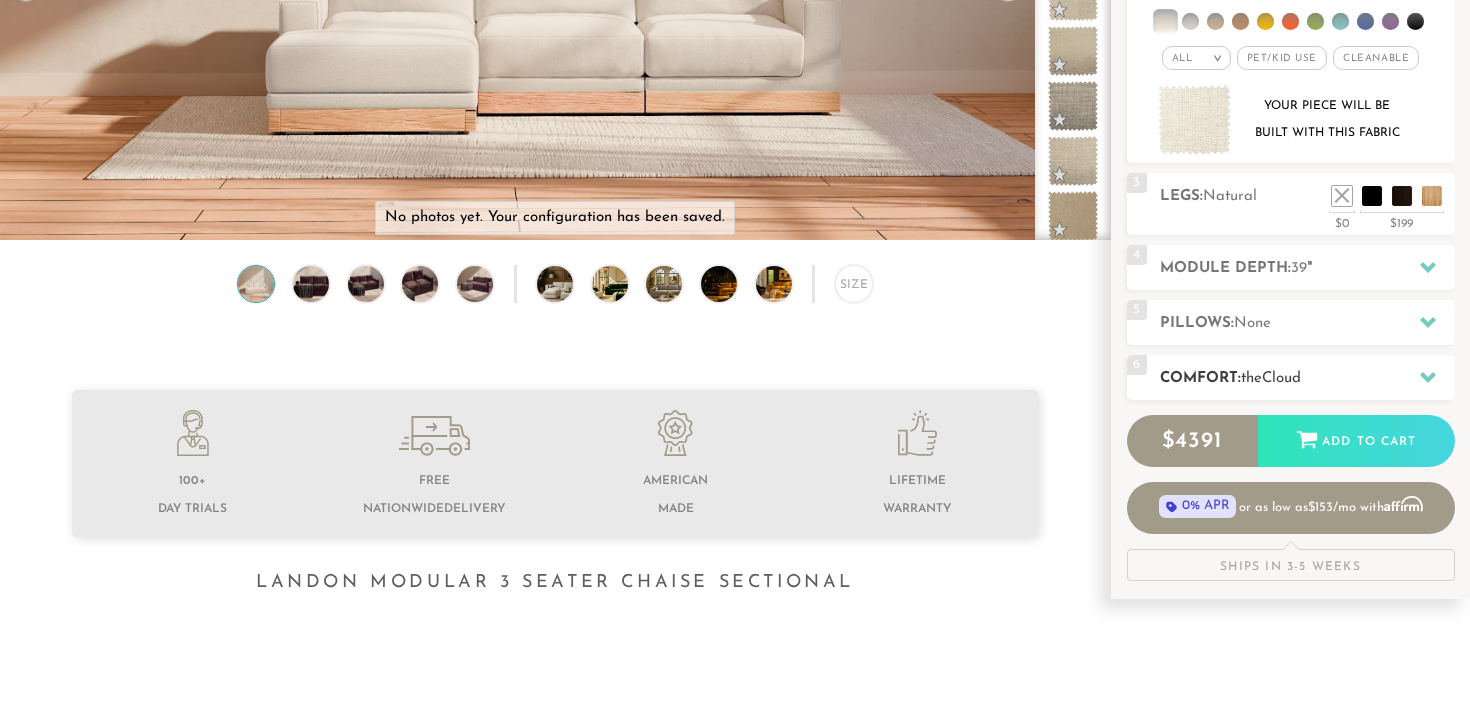 click on "6
Comfort:  the  Cloud
soft" at bounding box center [1291, 377] 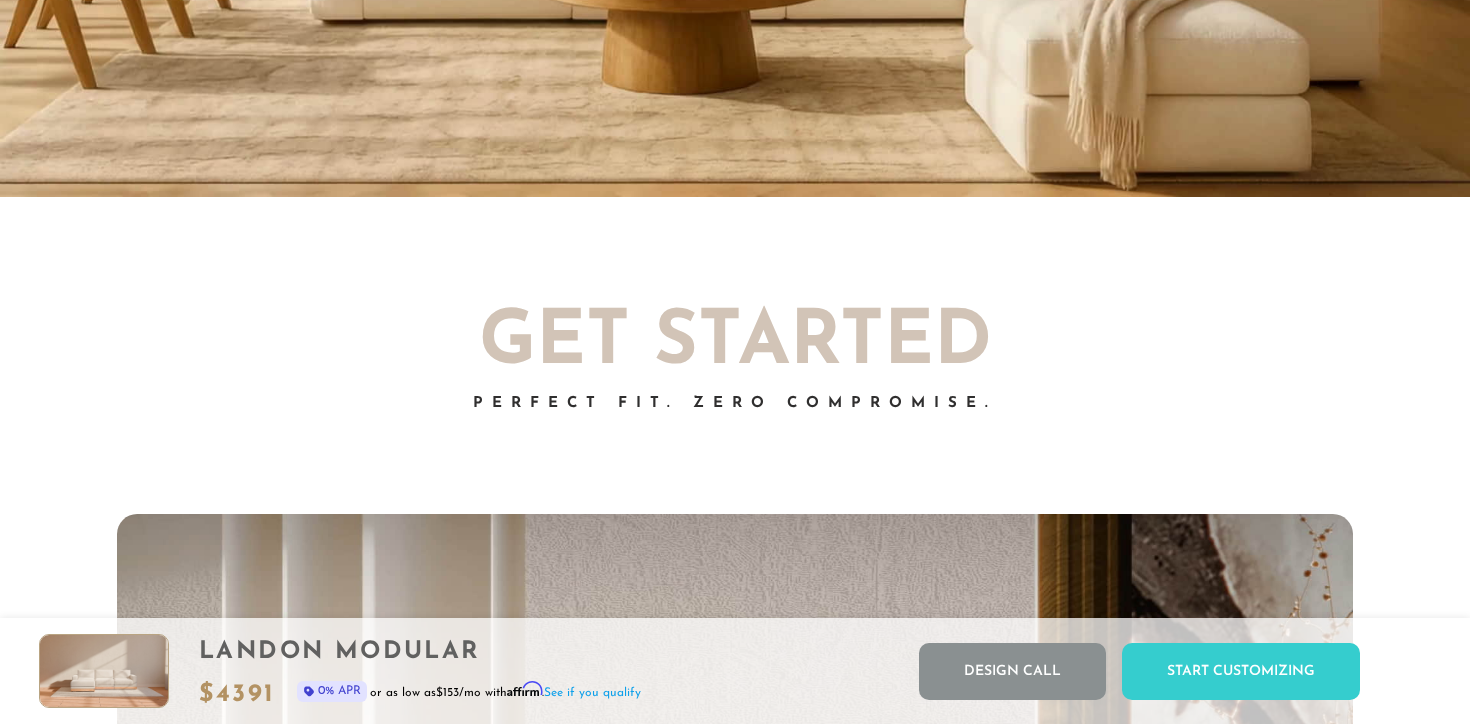 scroll, scrollTop: 3475, scrollLeft: 0, axis: vertical 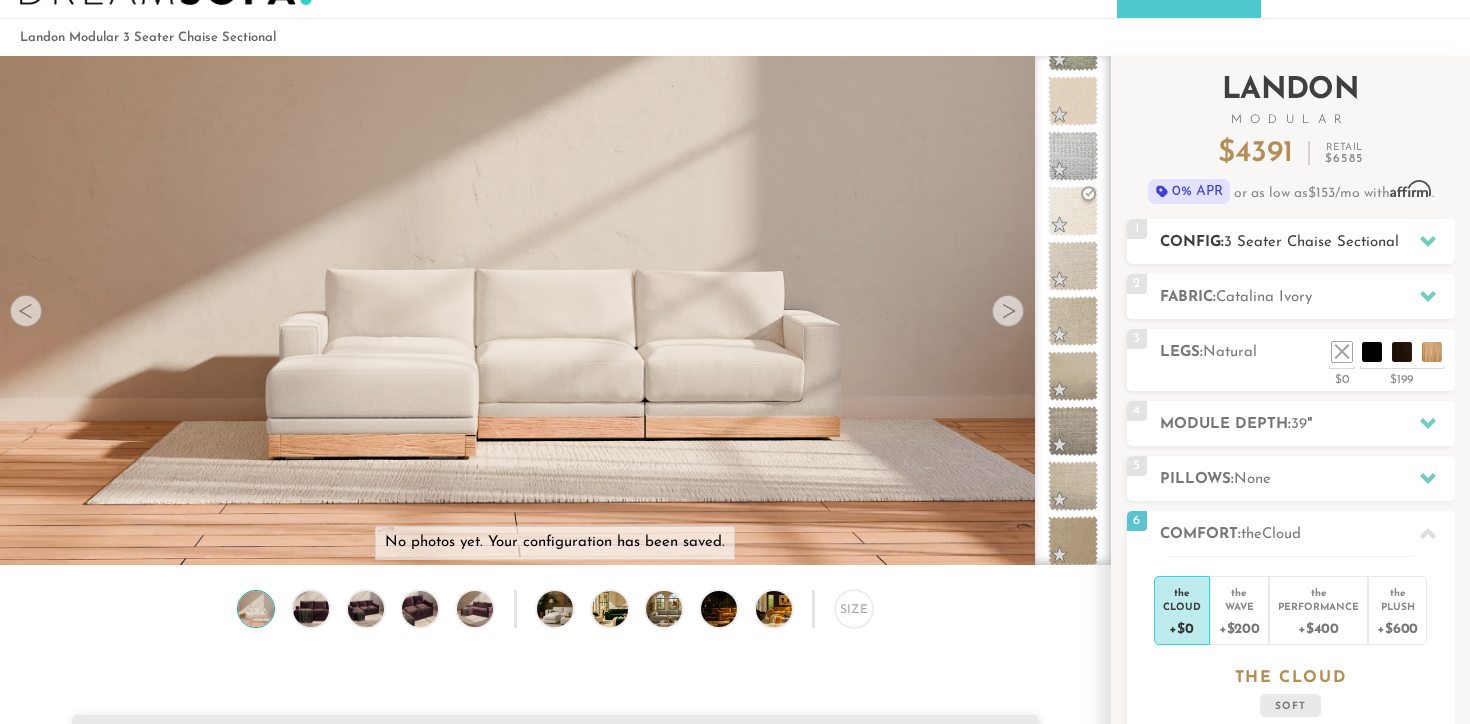click on "Config:   3 Seater Chaise Sectional" at bounding box center (1307, 242) 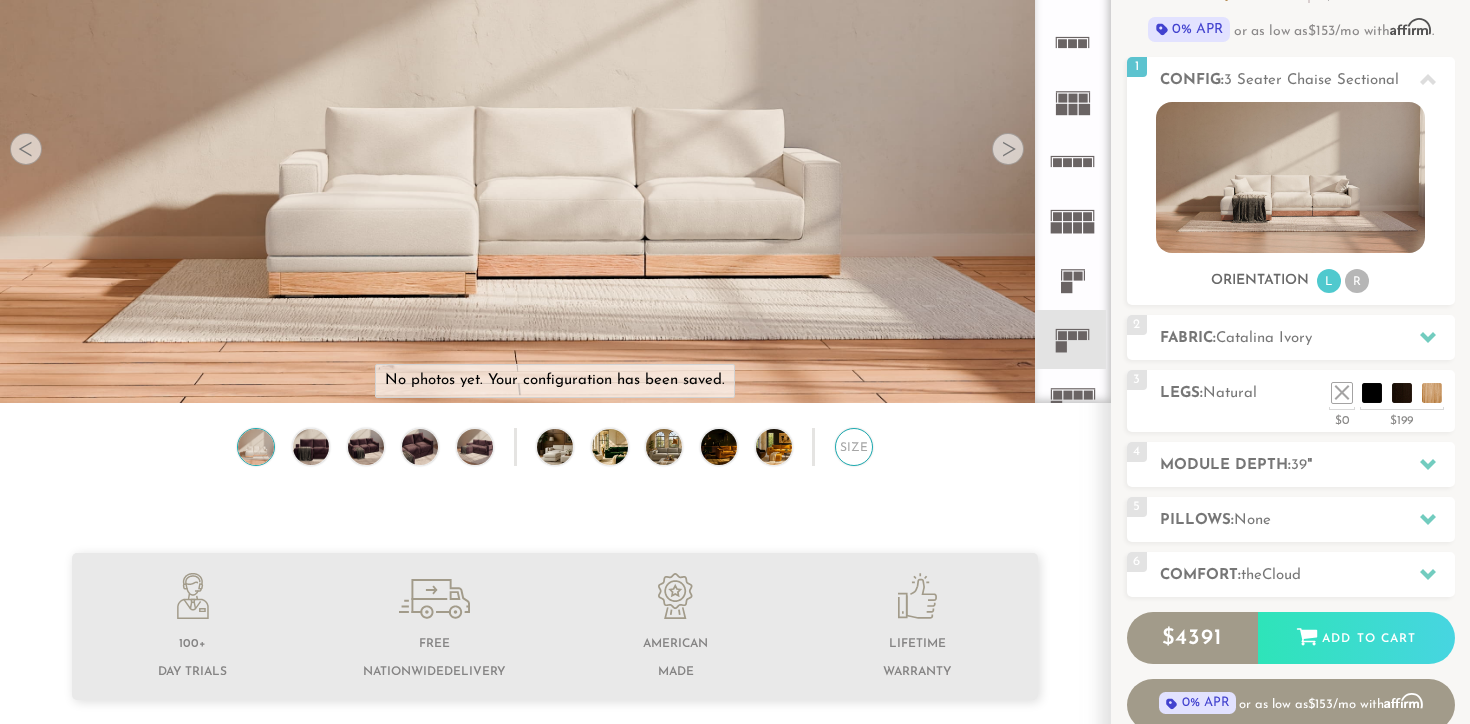 click on "Size" at bounding box center [854, 447] 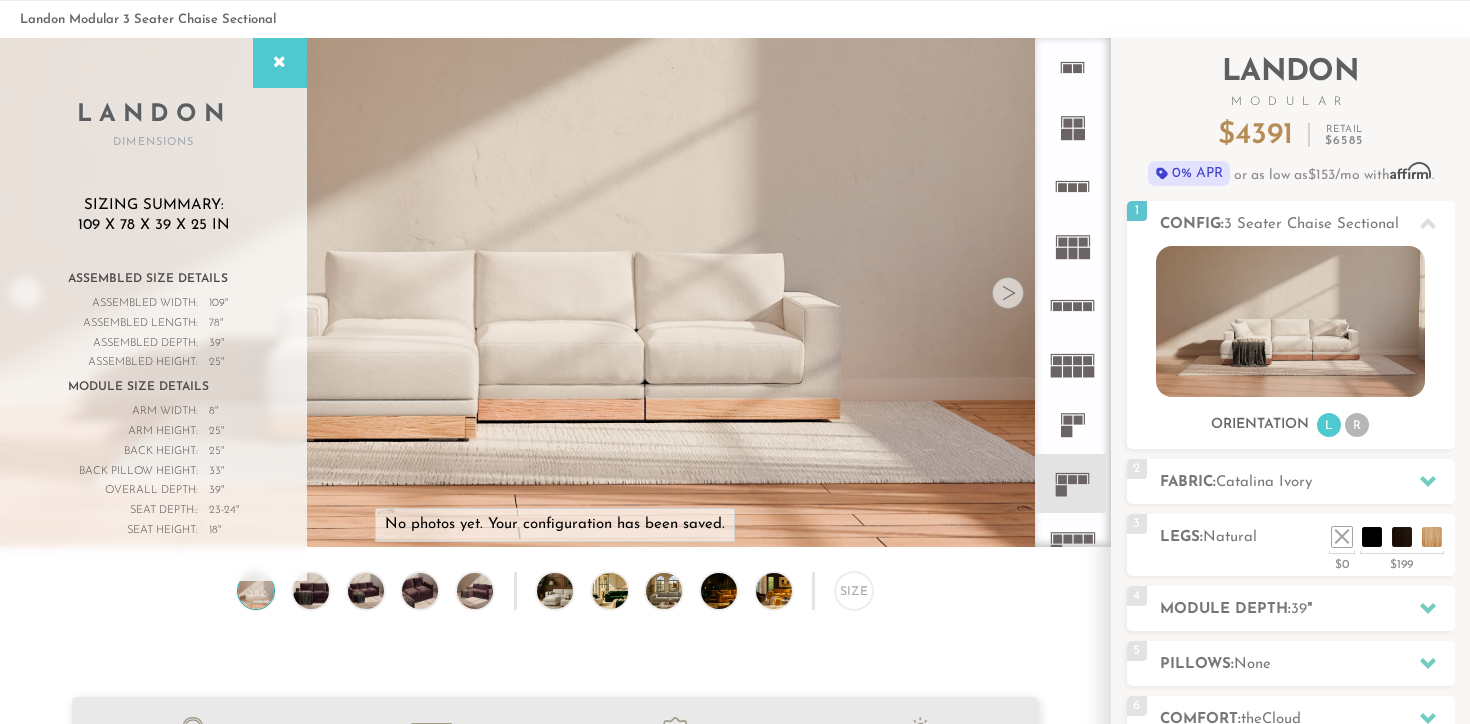 click at bounding box center [1008, 293] 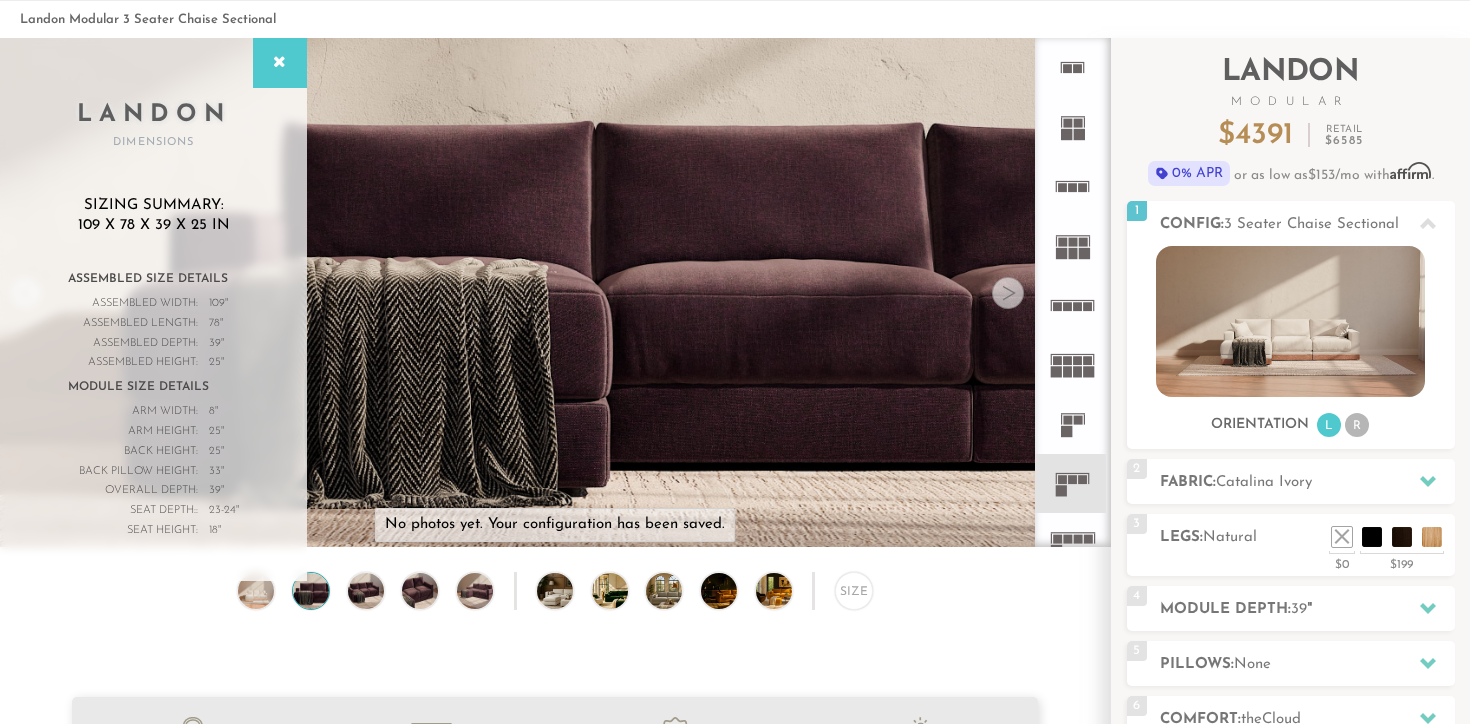 click at bounding box center [1008, 293] 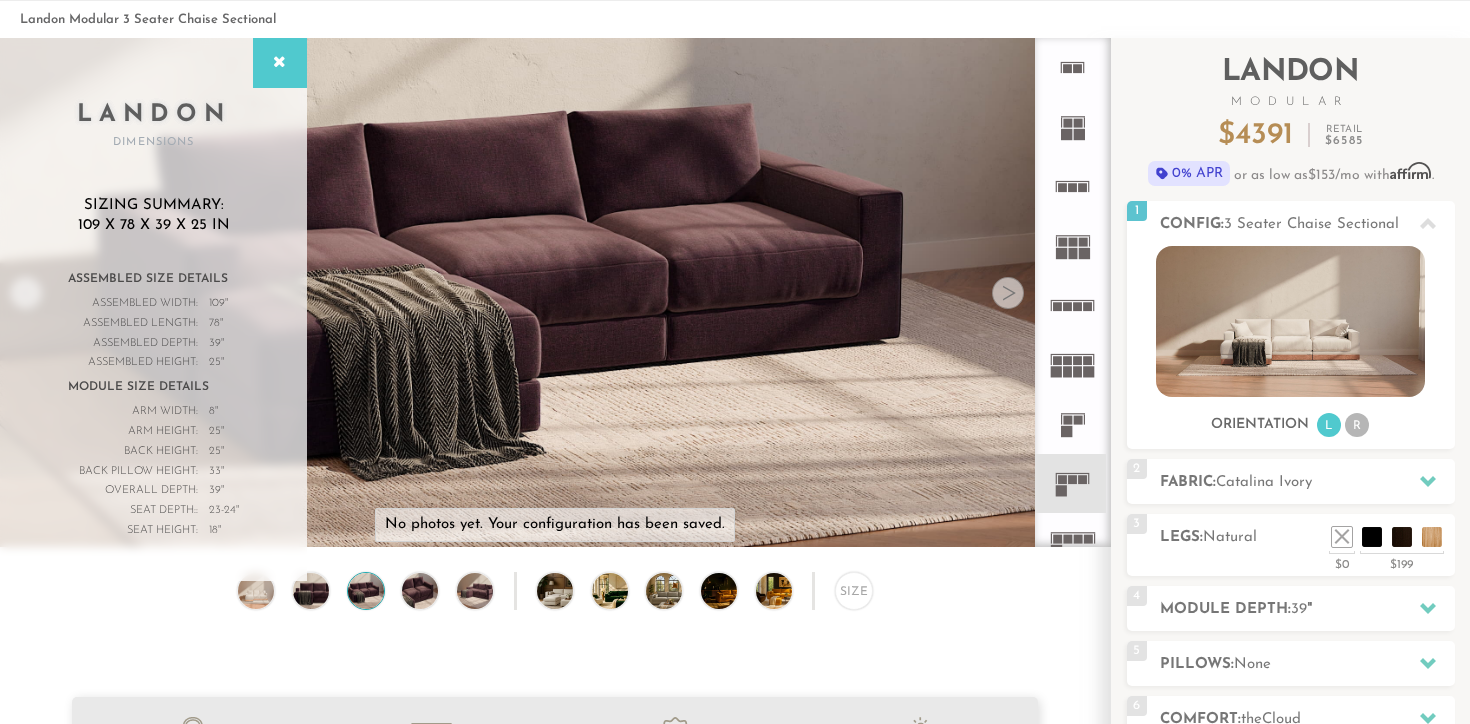 click at bounding box center (1008, 293) 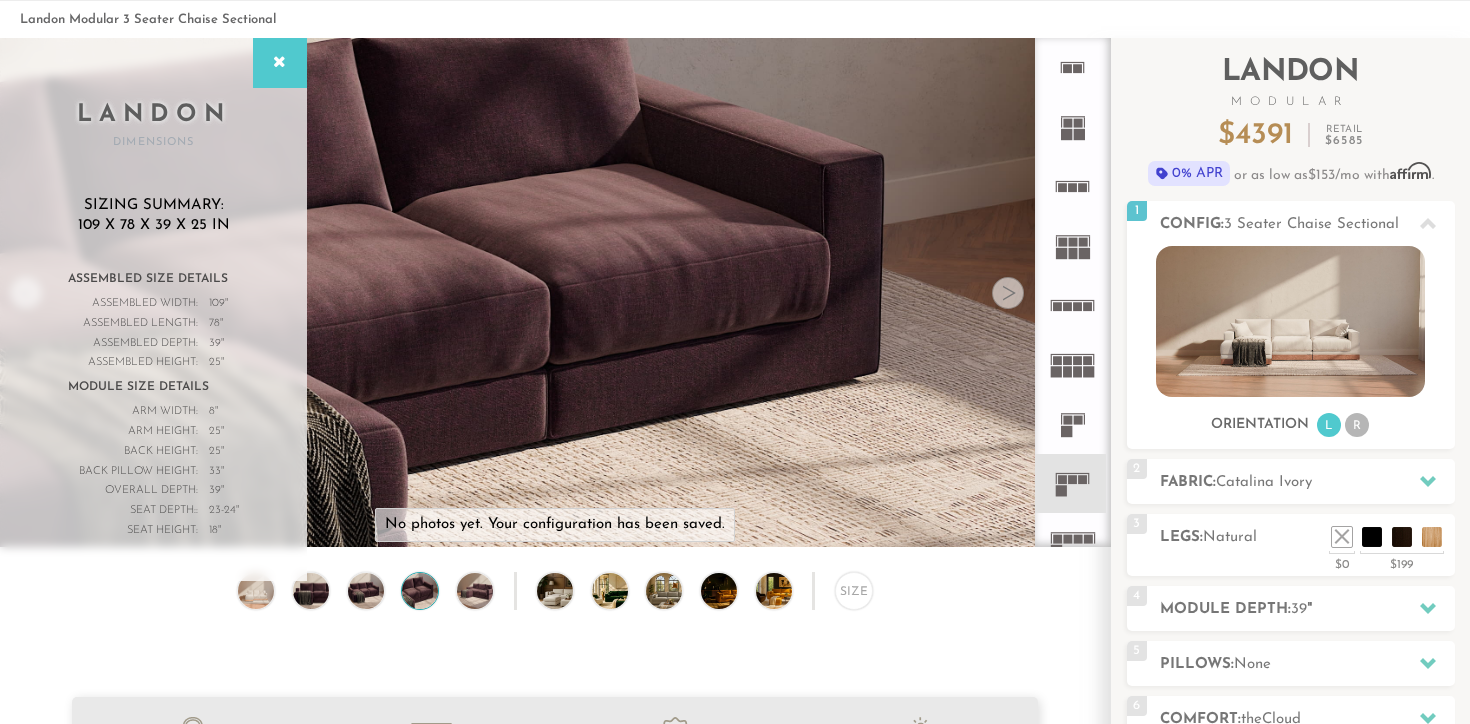 click at bounding box center (1008, 293) 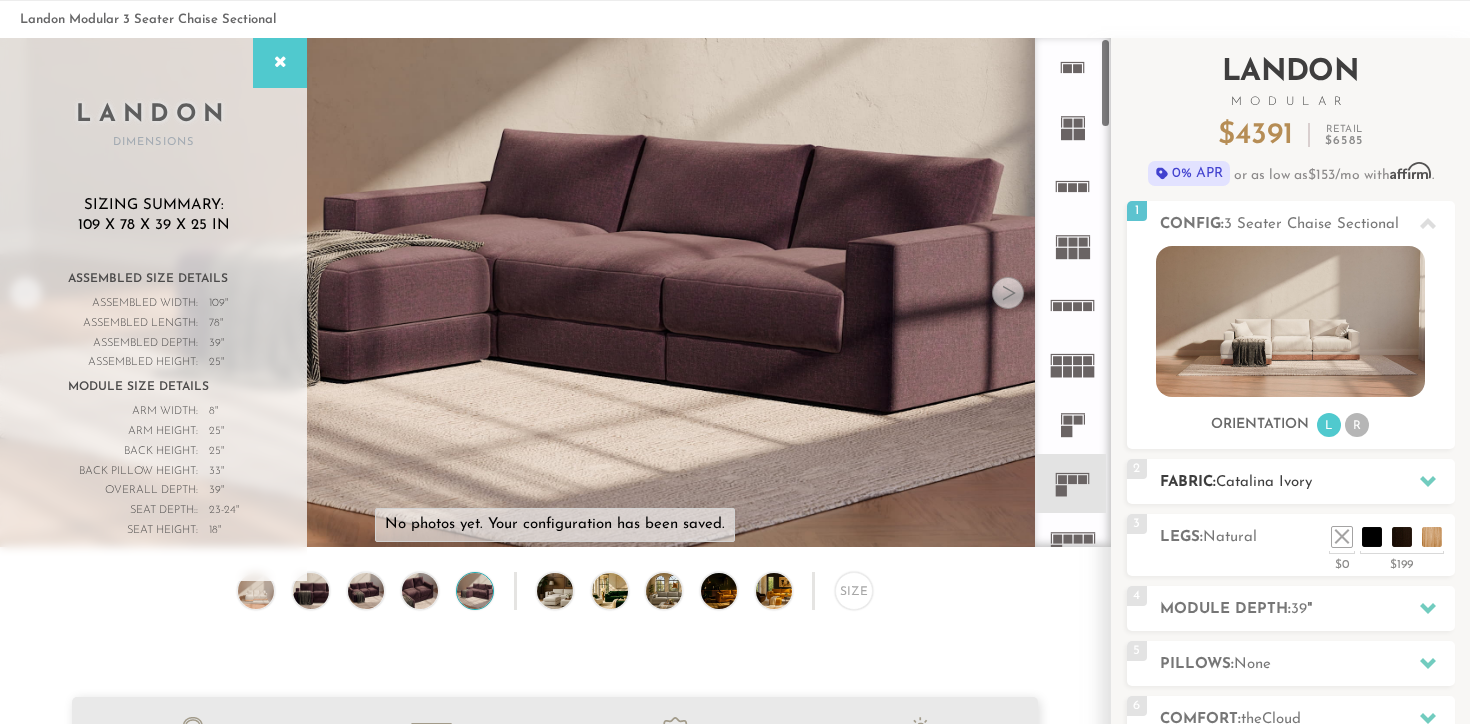 click on "Fabric:  Catalina Ivory" at bounding box center (1307, 482) 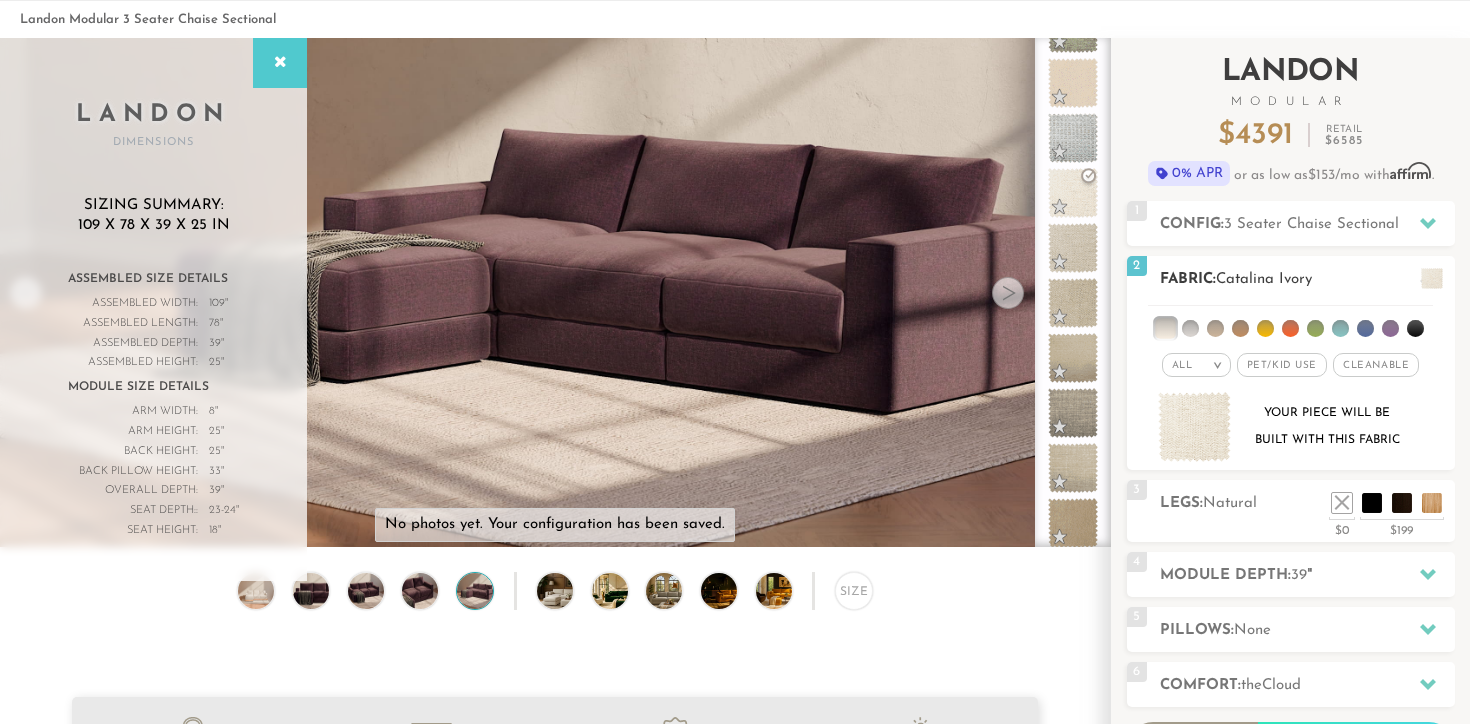 click on "Cleanable x" at bounding box center (1376, 365) 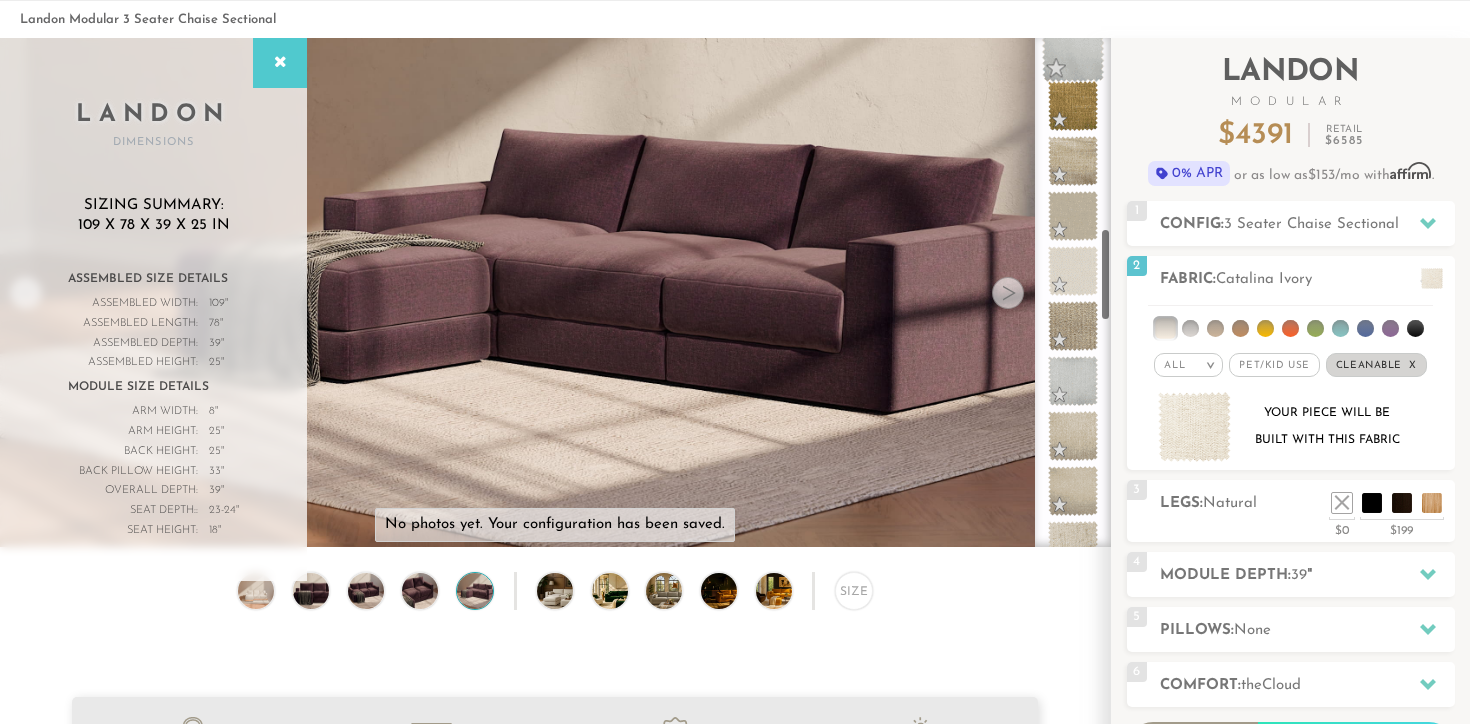 scroll, scrollTop: 1031, scrollLeft: 0, axis: vertical 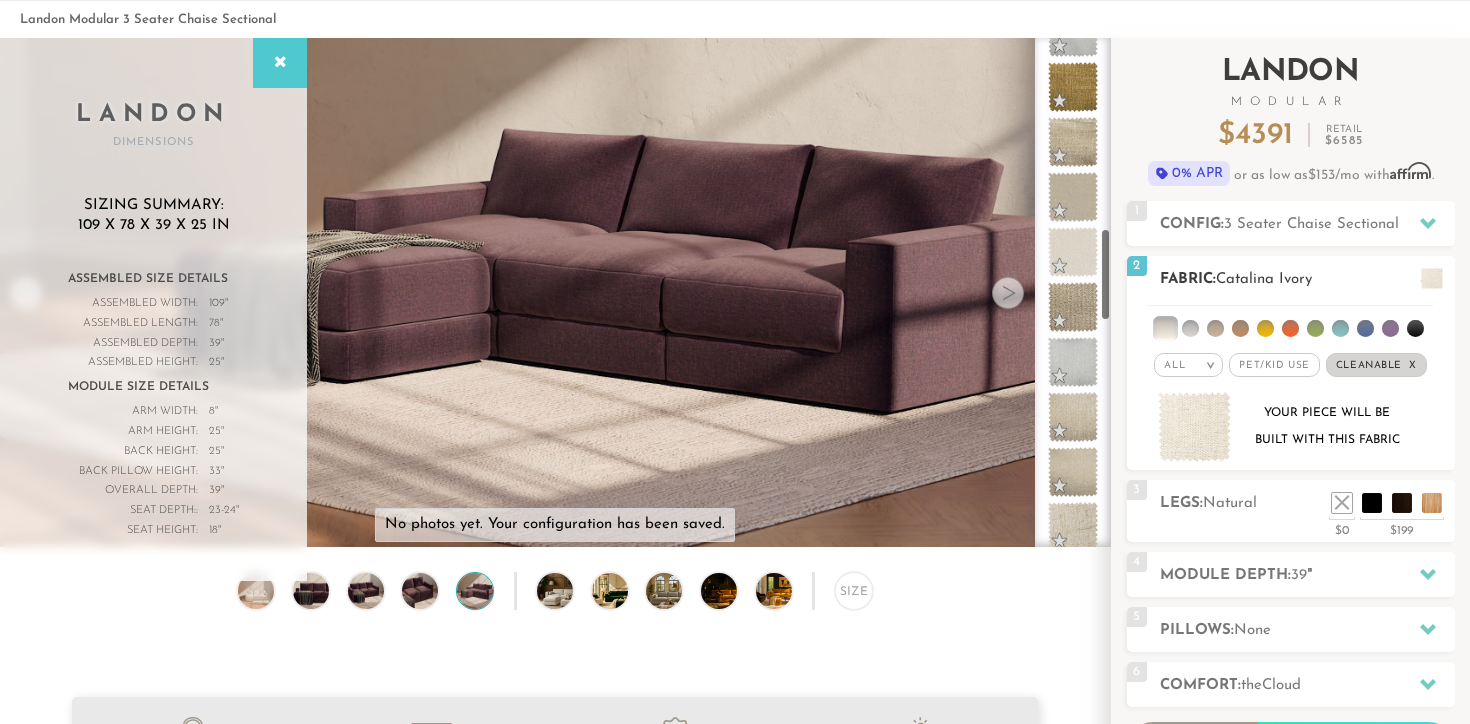 click at bounding box center [1165, 328] 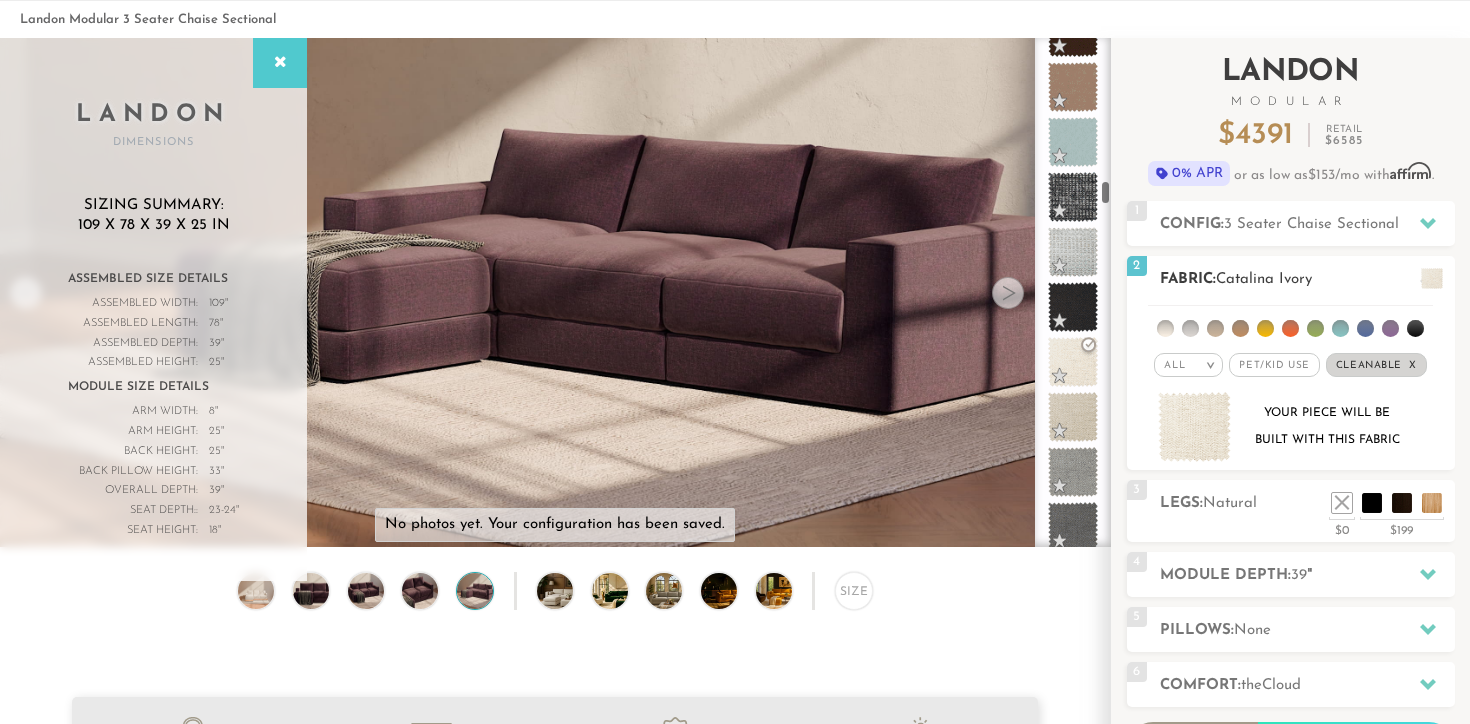 scroll, scrollTop: 3396, scrollLeft: 0, axis: vertical 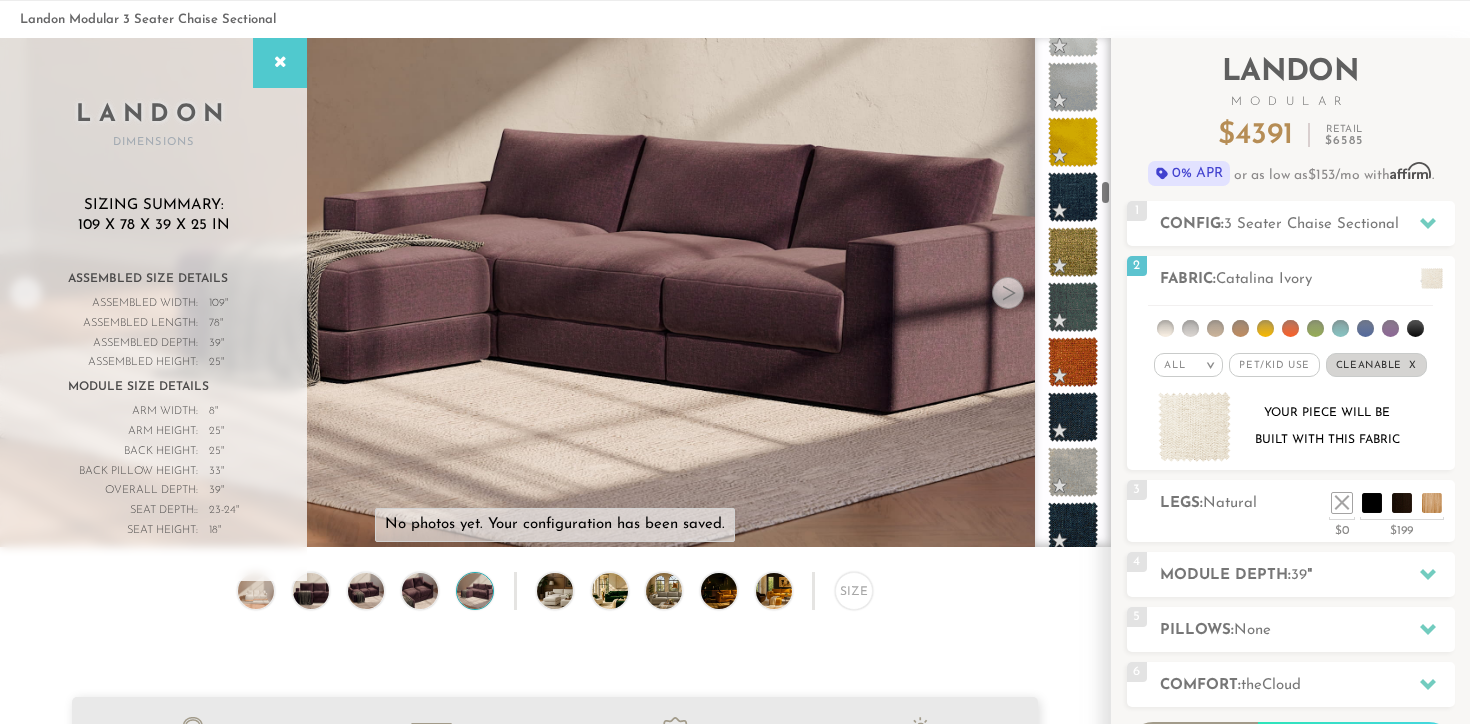 click on "Size" at bounding box center [555, 596] 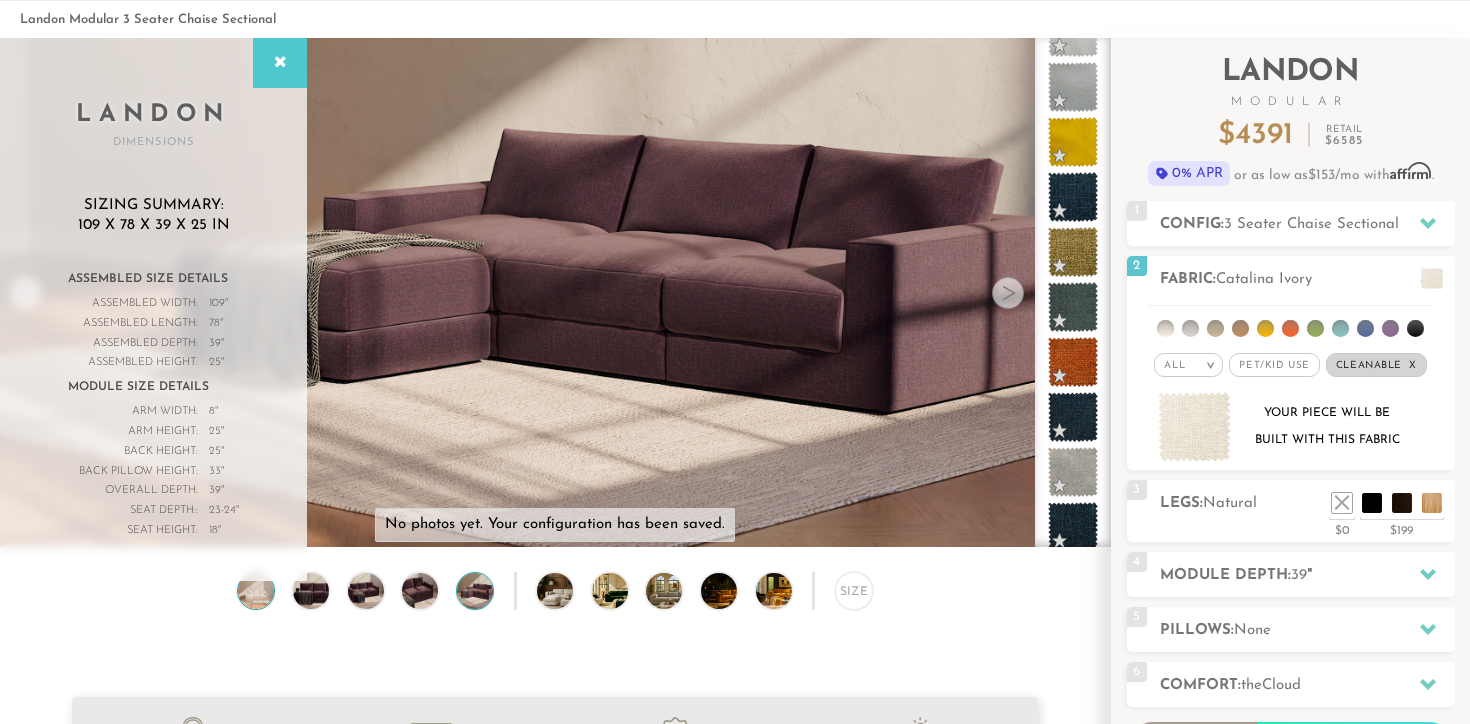 click at bounding box center [256, 591] 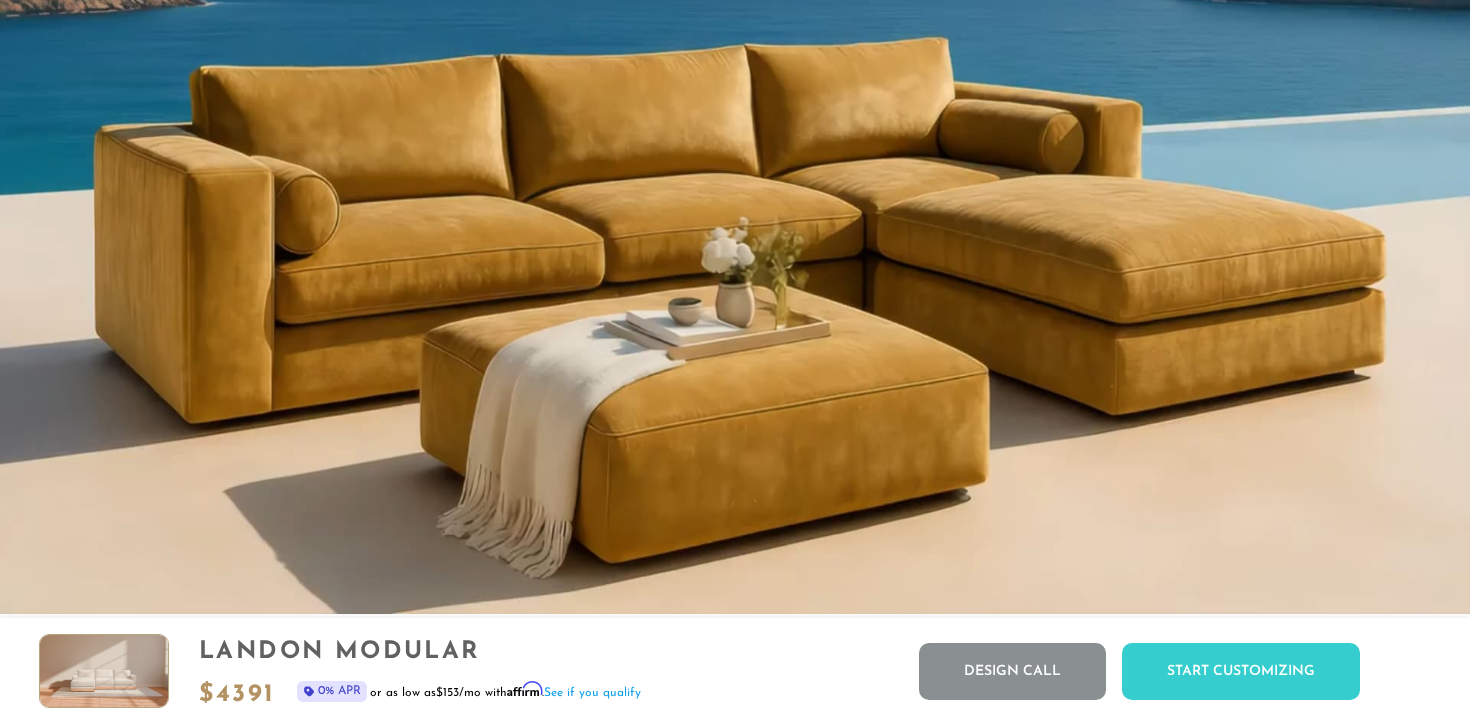 scroll, scrollTop: 1851, scrollLeft: 0, axis: vertical 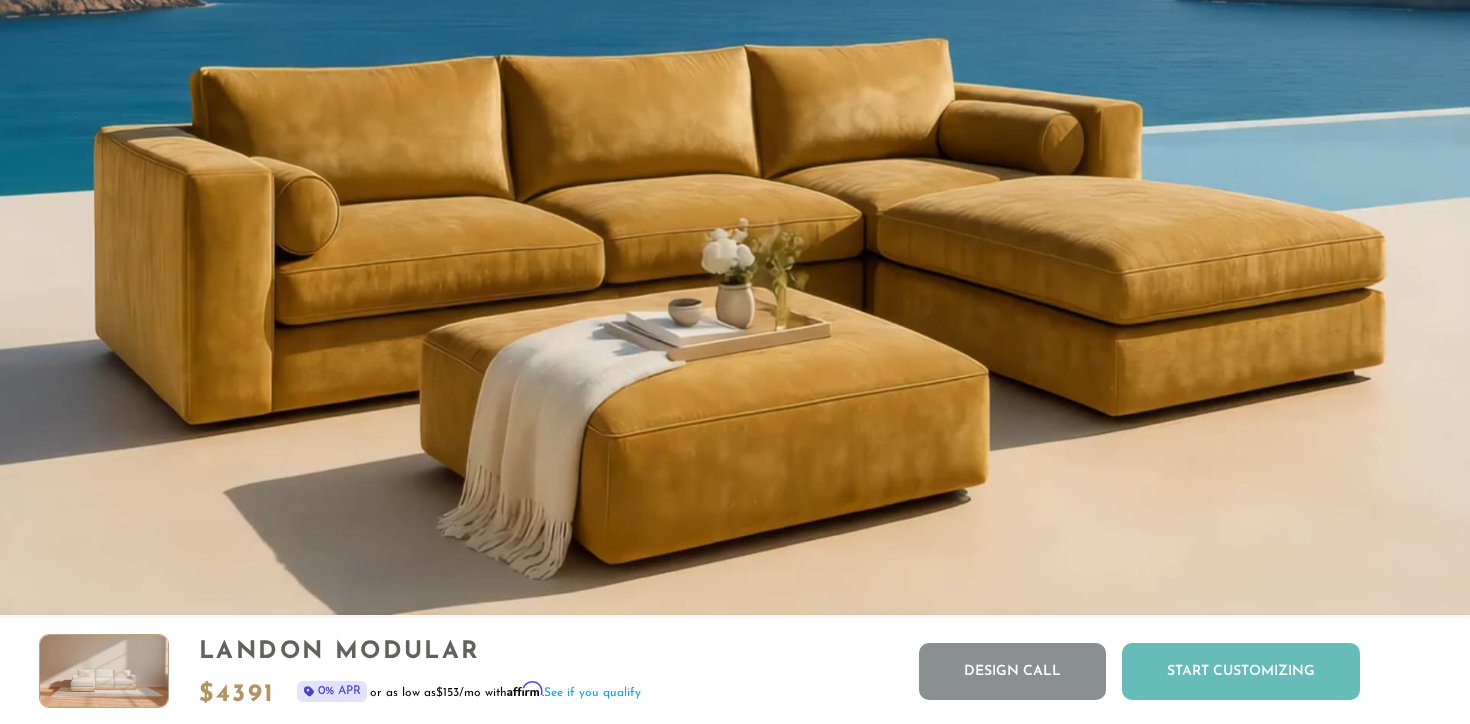 click on "Start Customizing" at bounding box center (1241, 671) 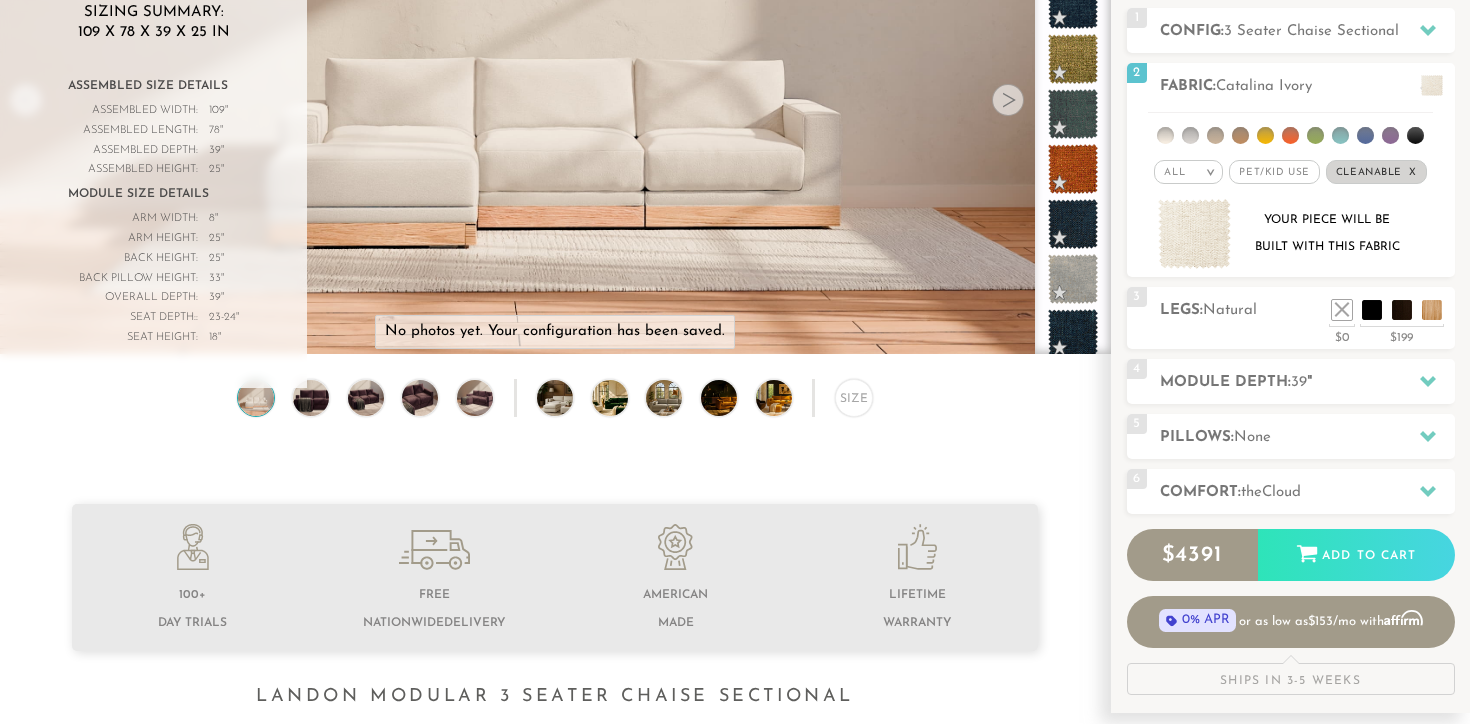 scroll, scrollTop: 303, scrollLeft: 0, axis: vertical 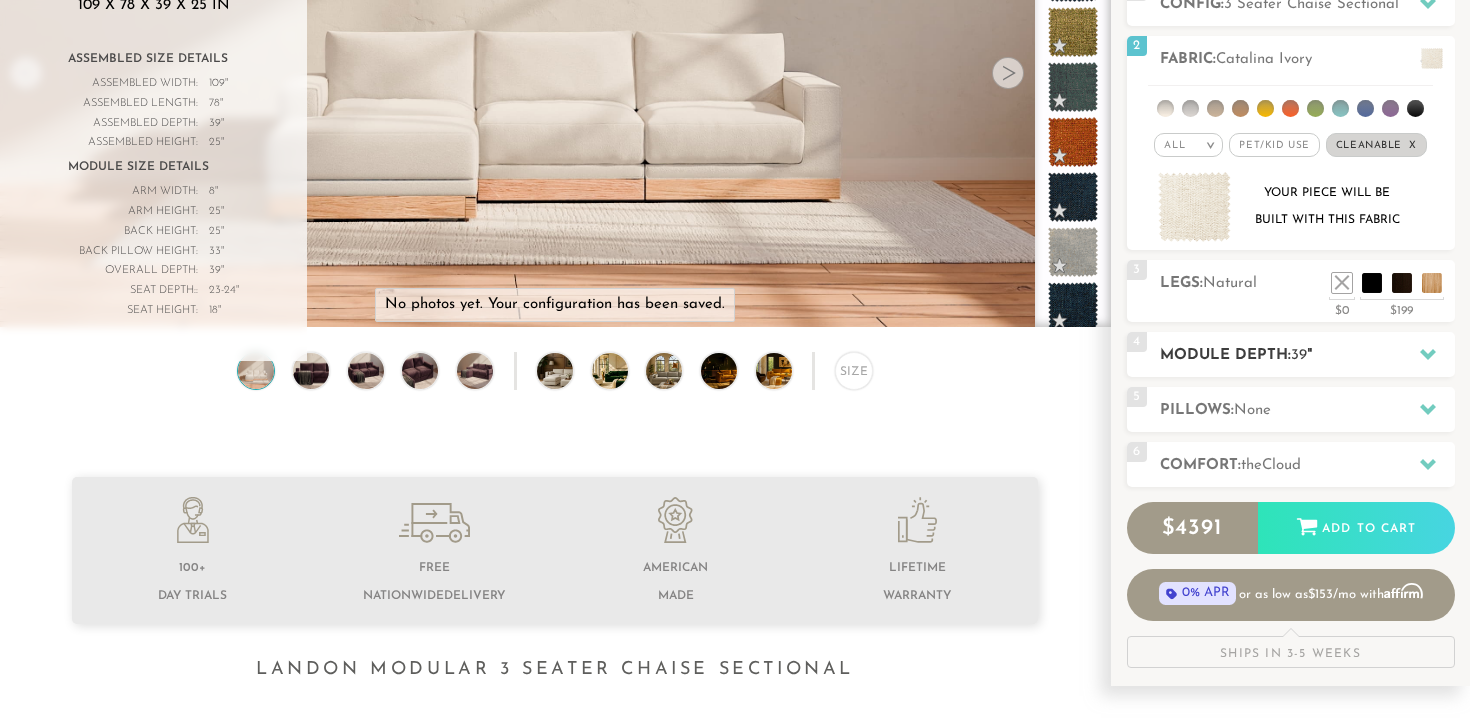 click on "4
Module Depth:  39 "" at bounding box center [1291, 354] 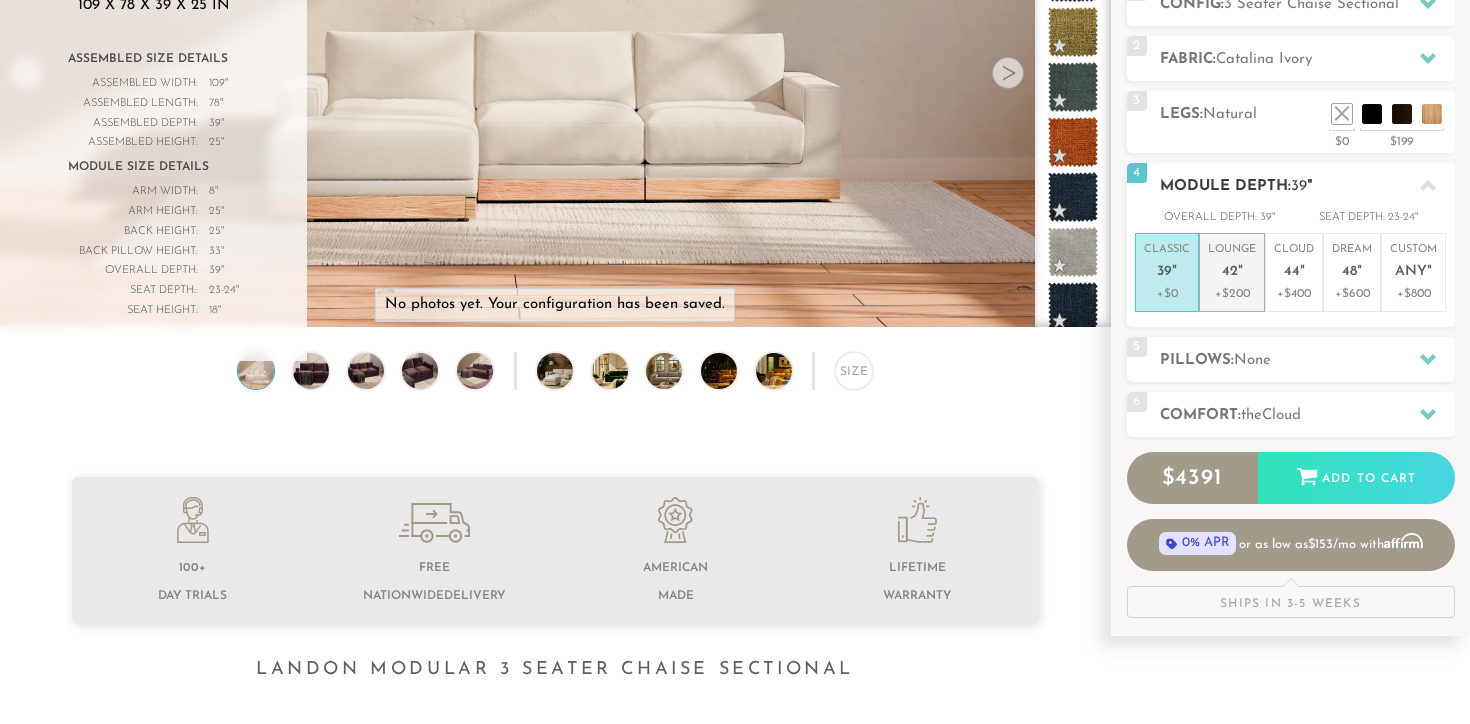 click on "Lounge 42 "
+$200" at bounding box center [1232, 272] 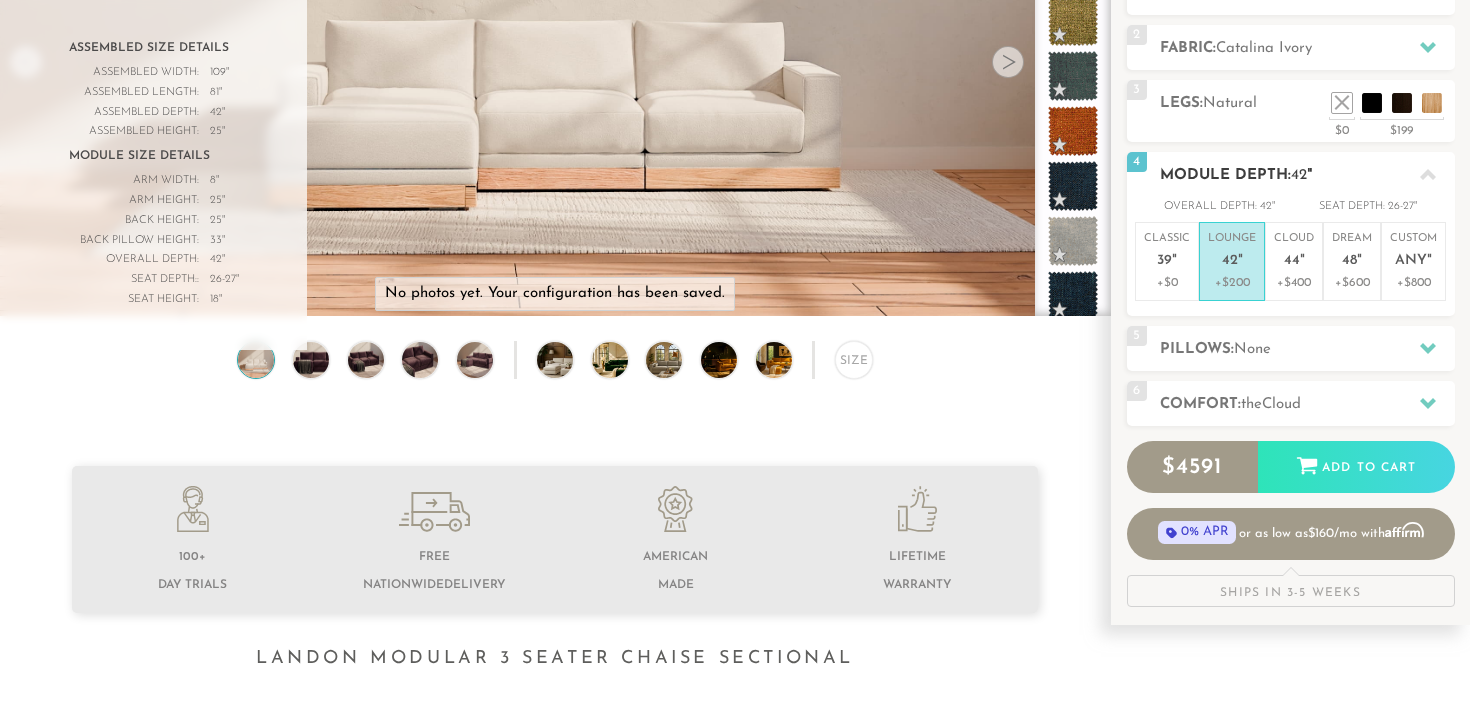 scroll, scrollTop: 0, scrollLeft: 0, axis: both 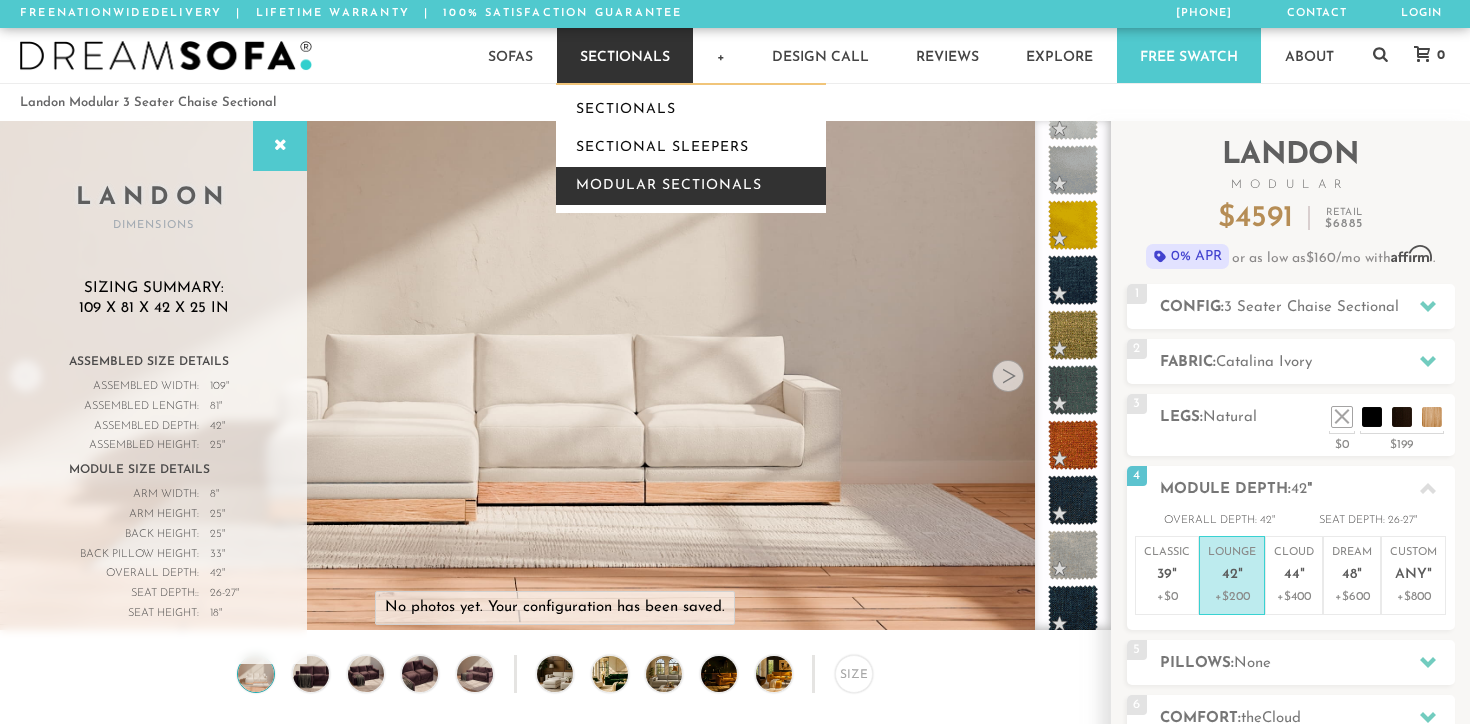 click on "Modular Sectionals" at bounding box center (691, 186) 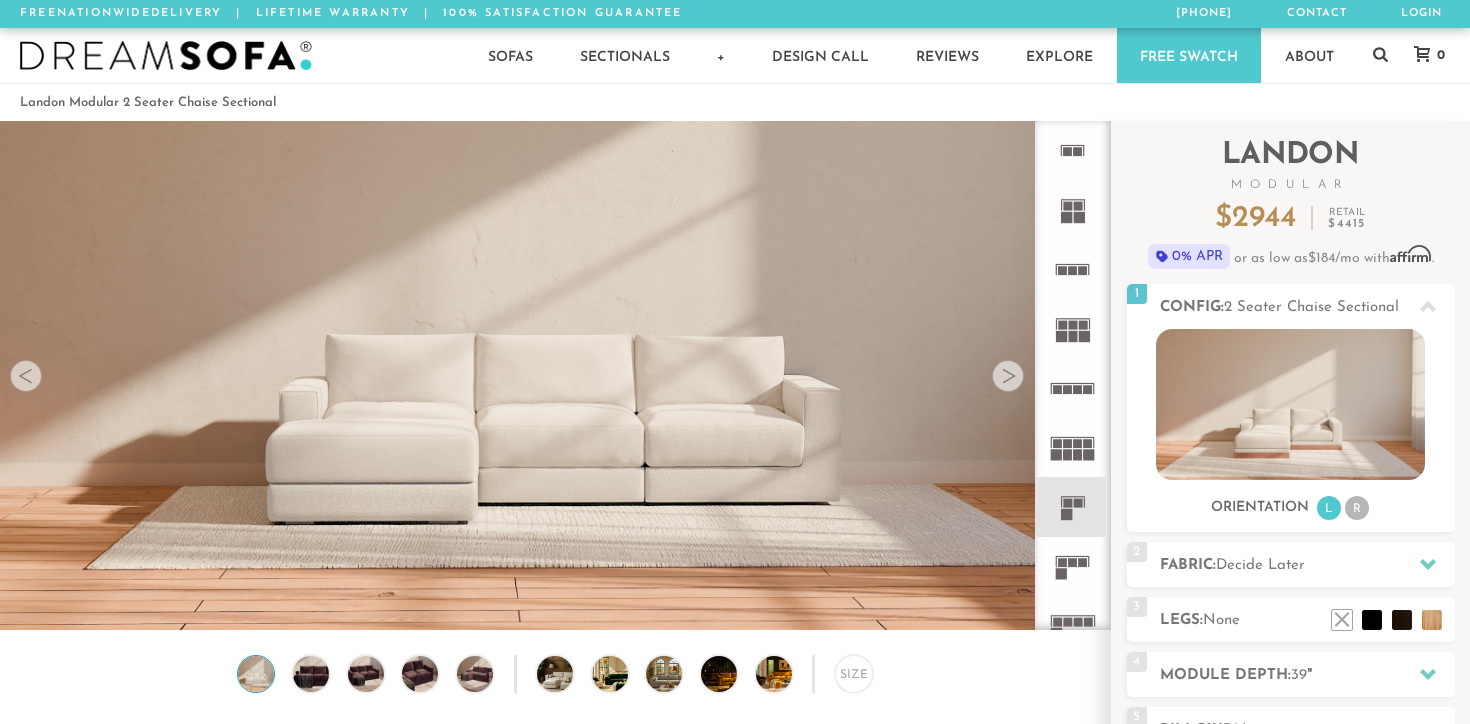 scroll, scrollTop: 0, scrollLeft: 0, axis: both 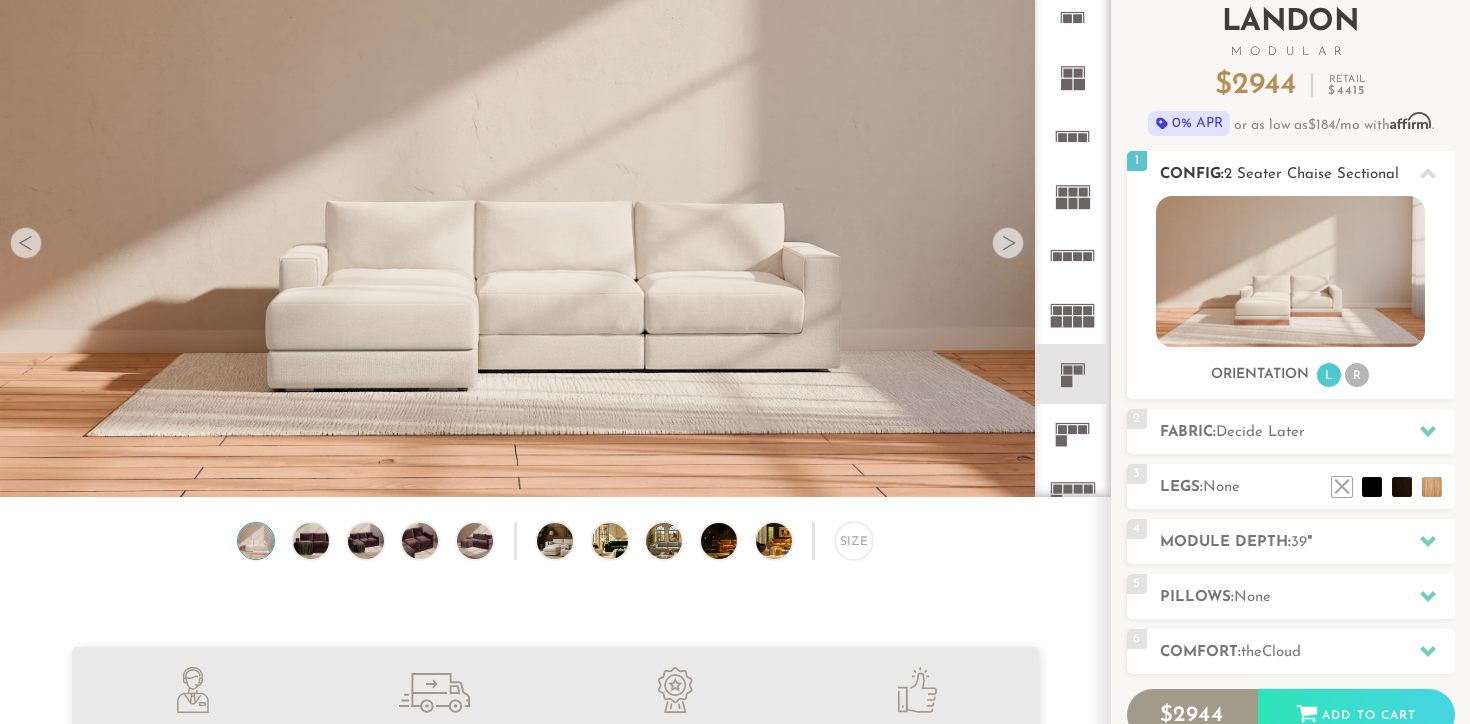 click at bounding box center [1290, 271] 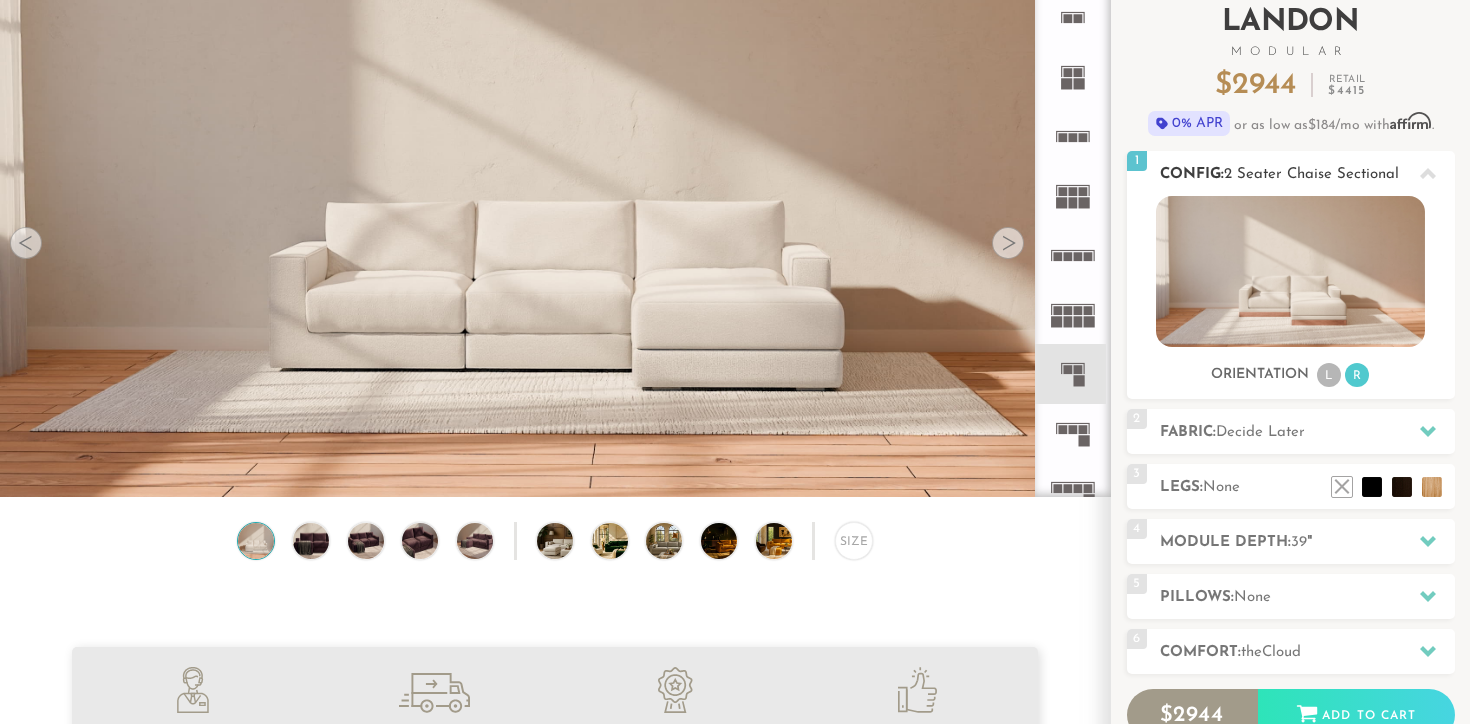 click on "L" at bounding box center (1329, 375) 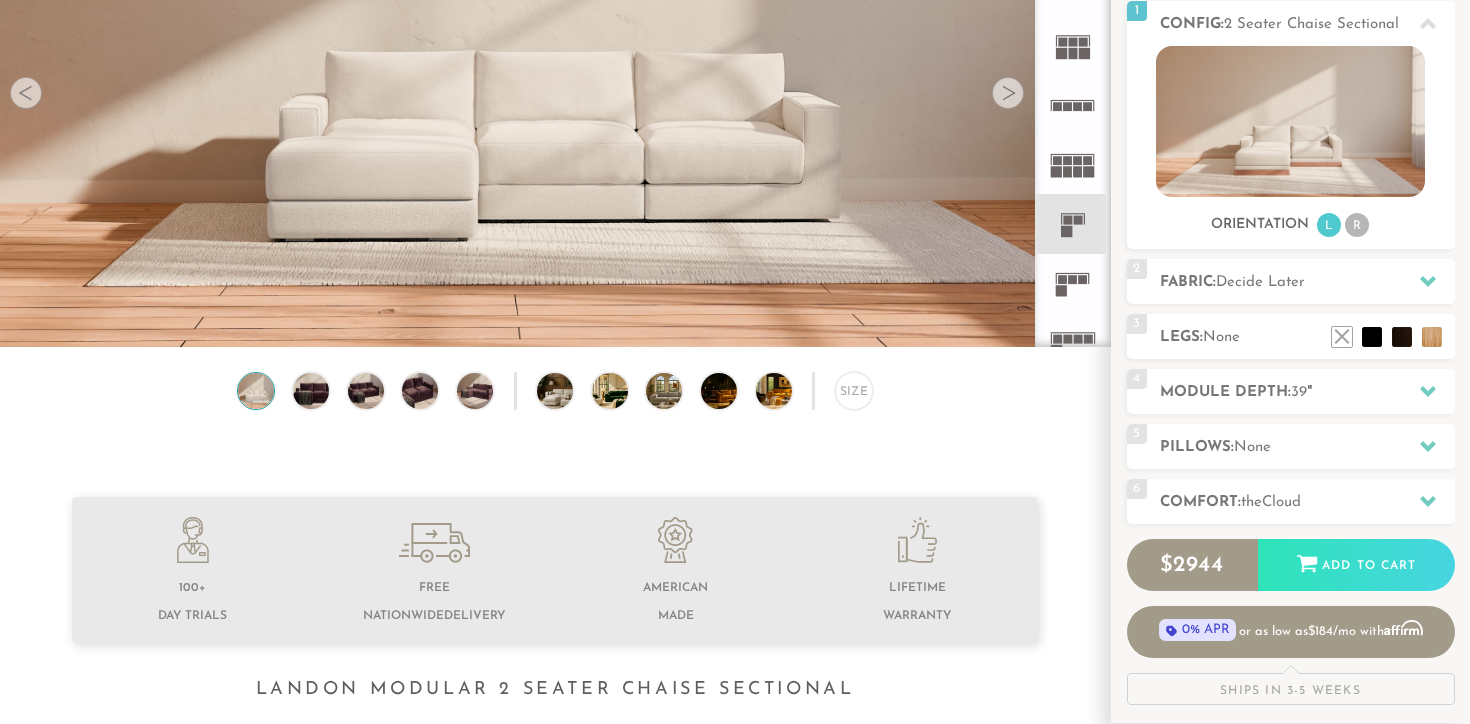 scroll, scrollTop: 178, scrollLeft: 0, axis: vertical 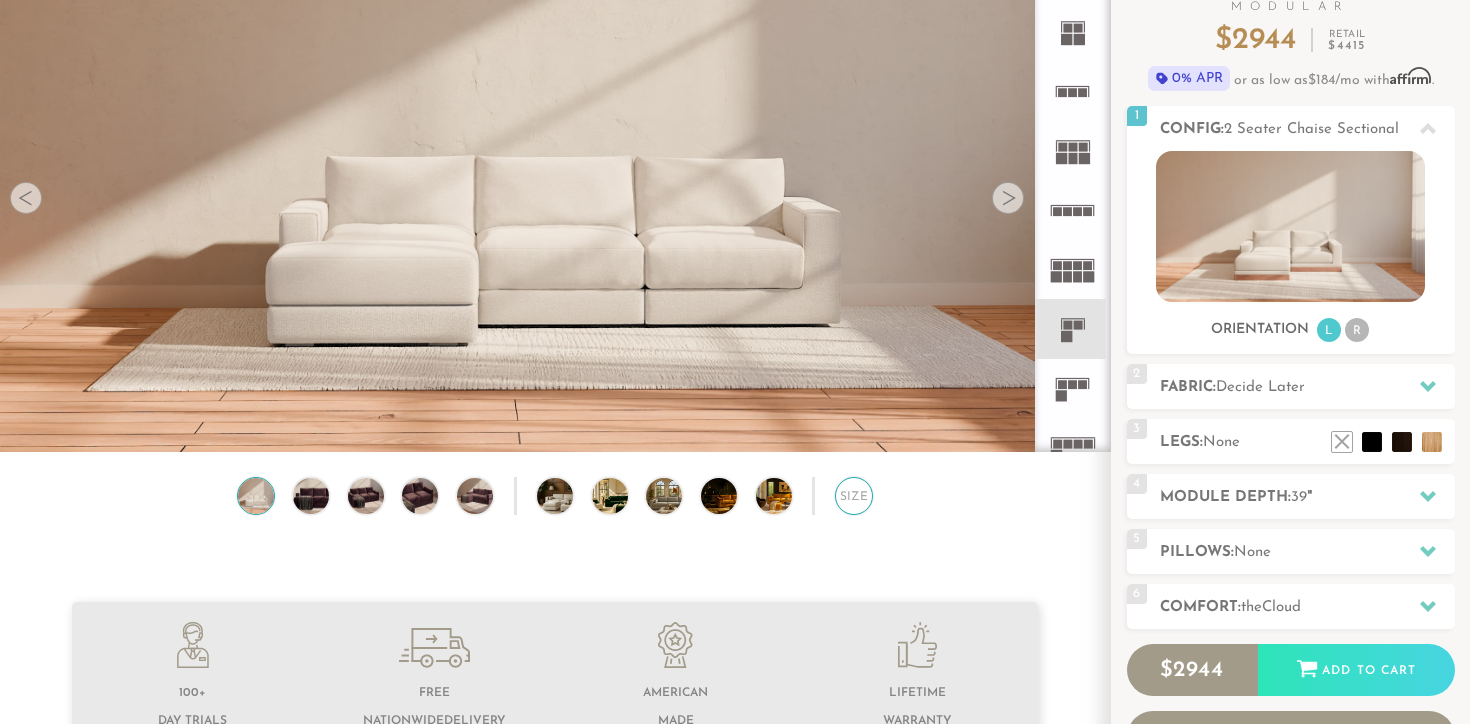 click on "Size" at bounding box center [854, 496] 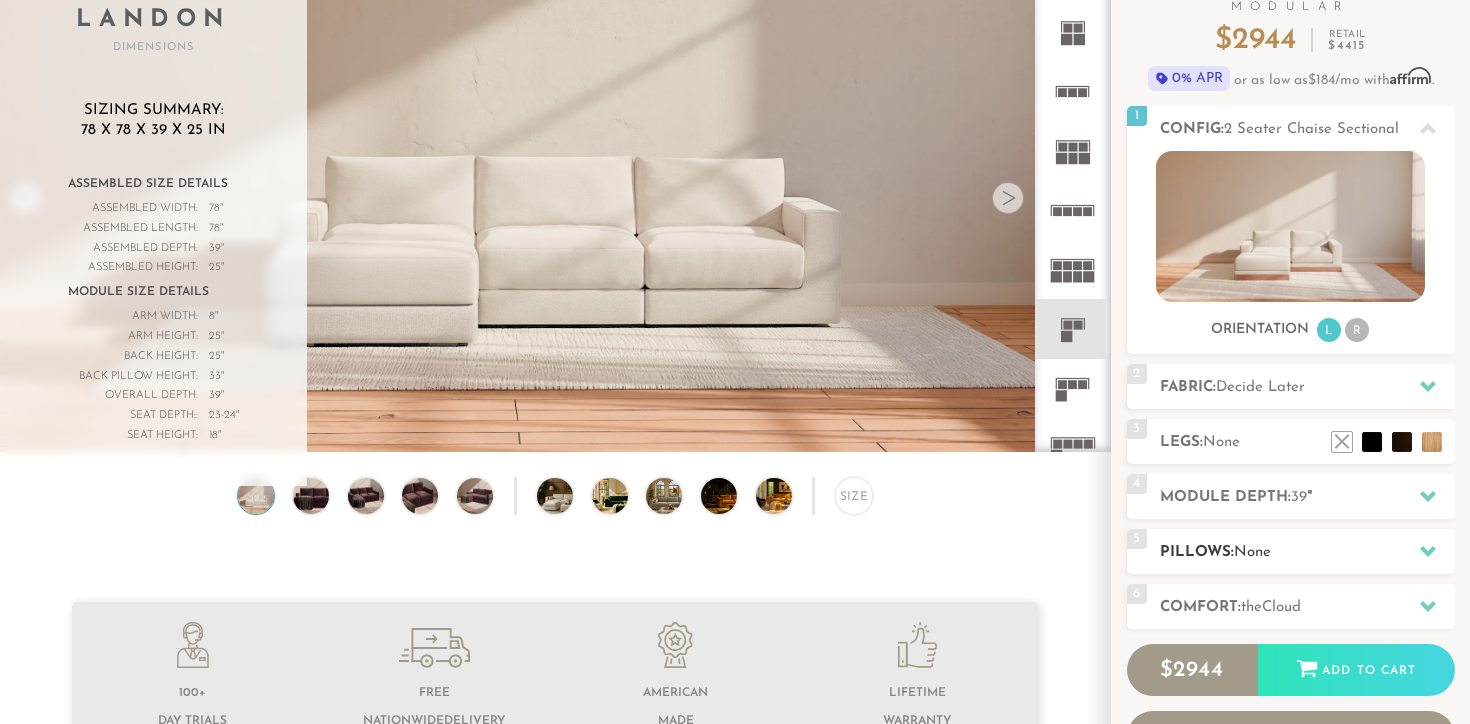 click on "5
Pillows:  None" at bounding box center (1291, 551) 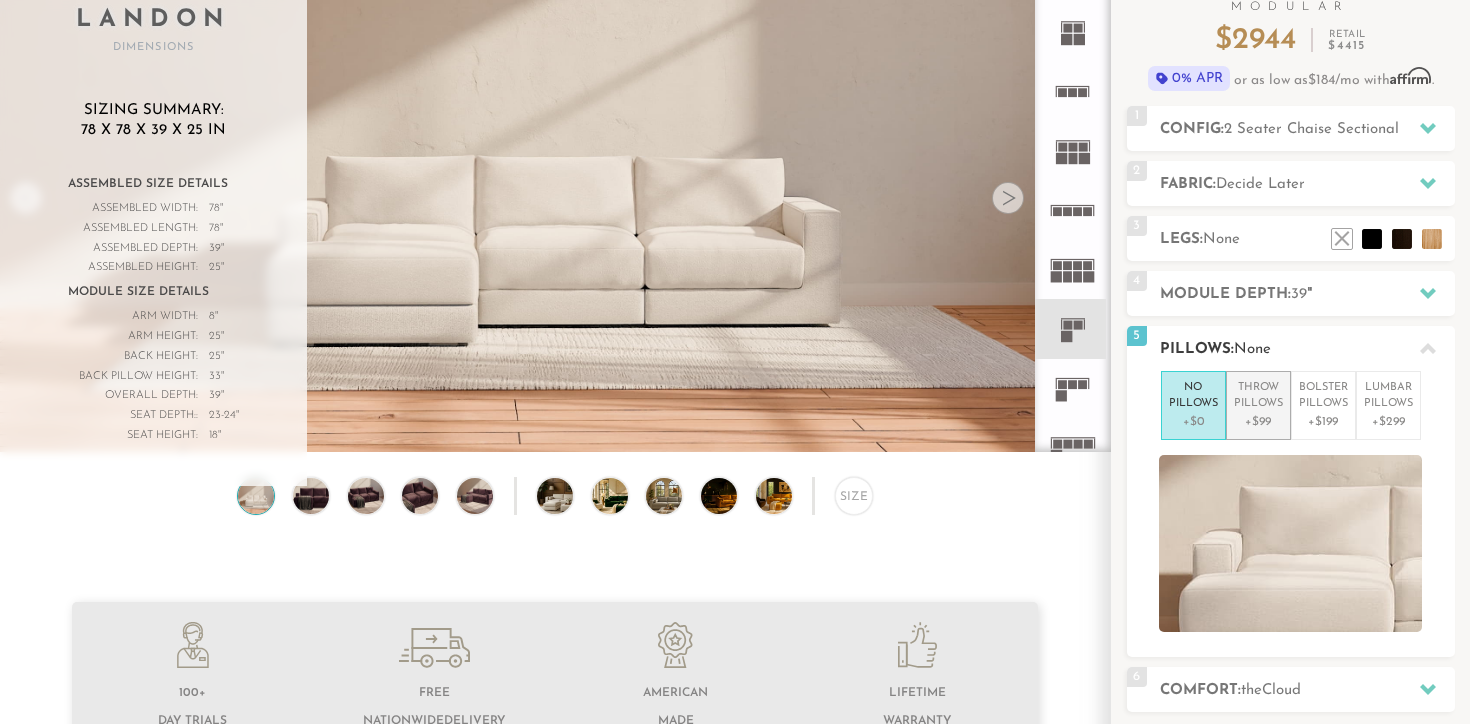 click on "+$99" at bounding box center [1258, 422] 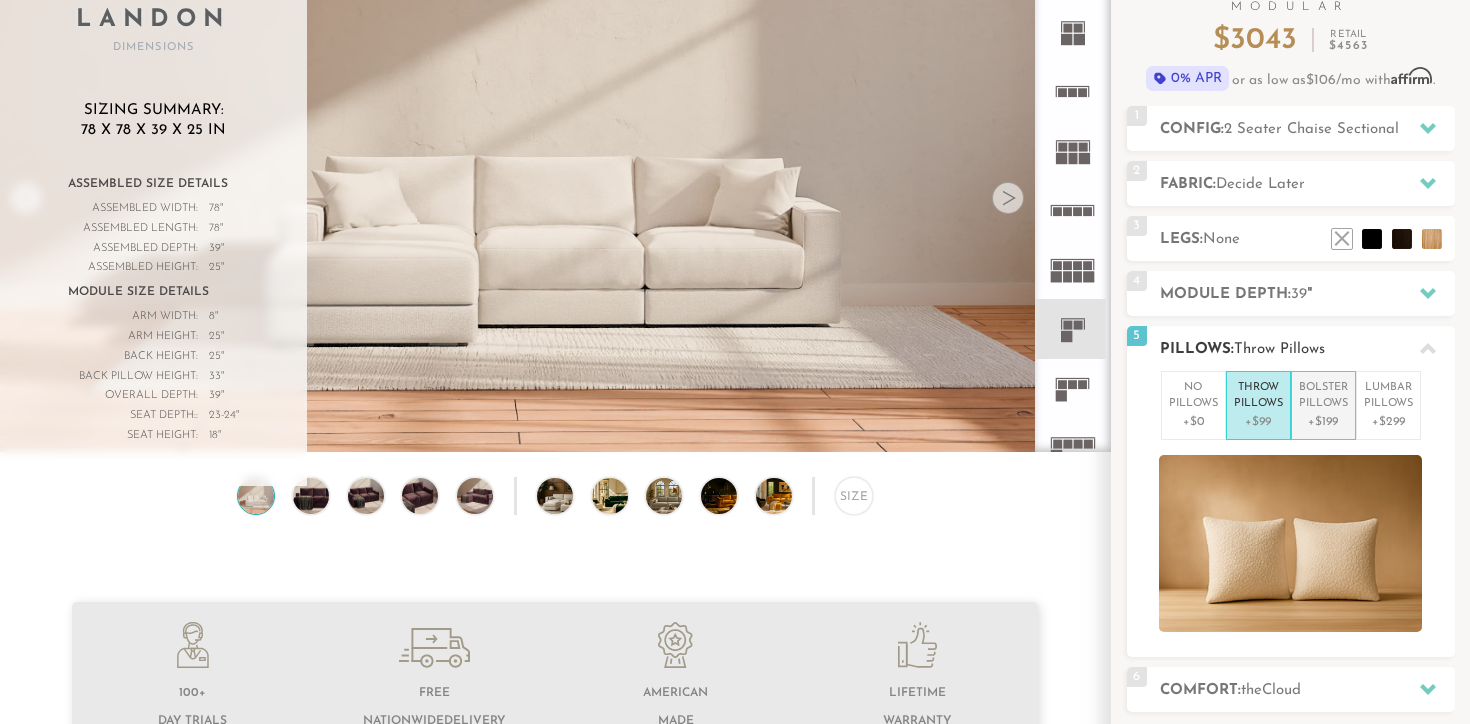 click on "+$199" at bounding box center (1323, 422) 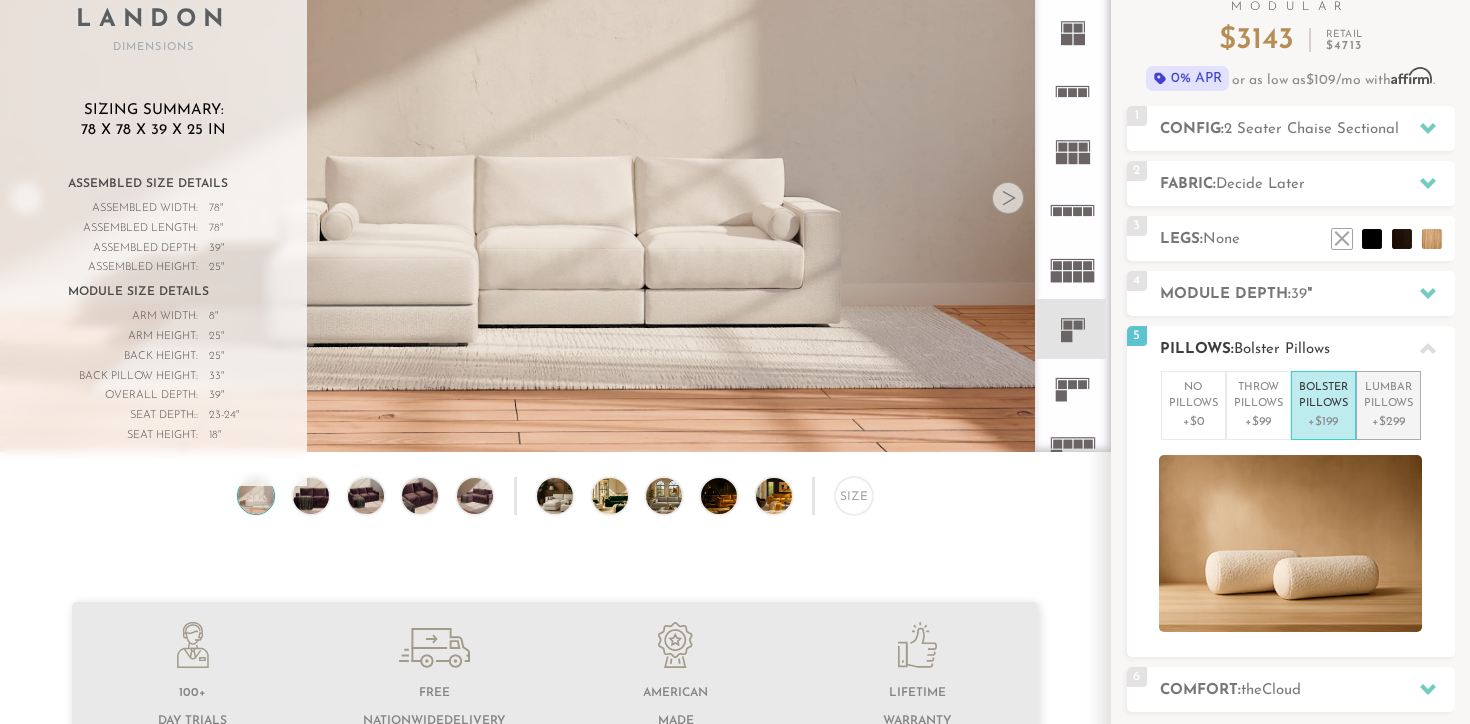 click on "+$299" at bounding box center [1388, 422] 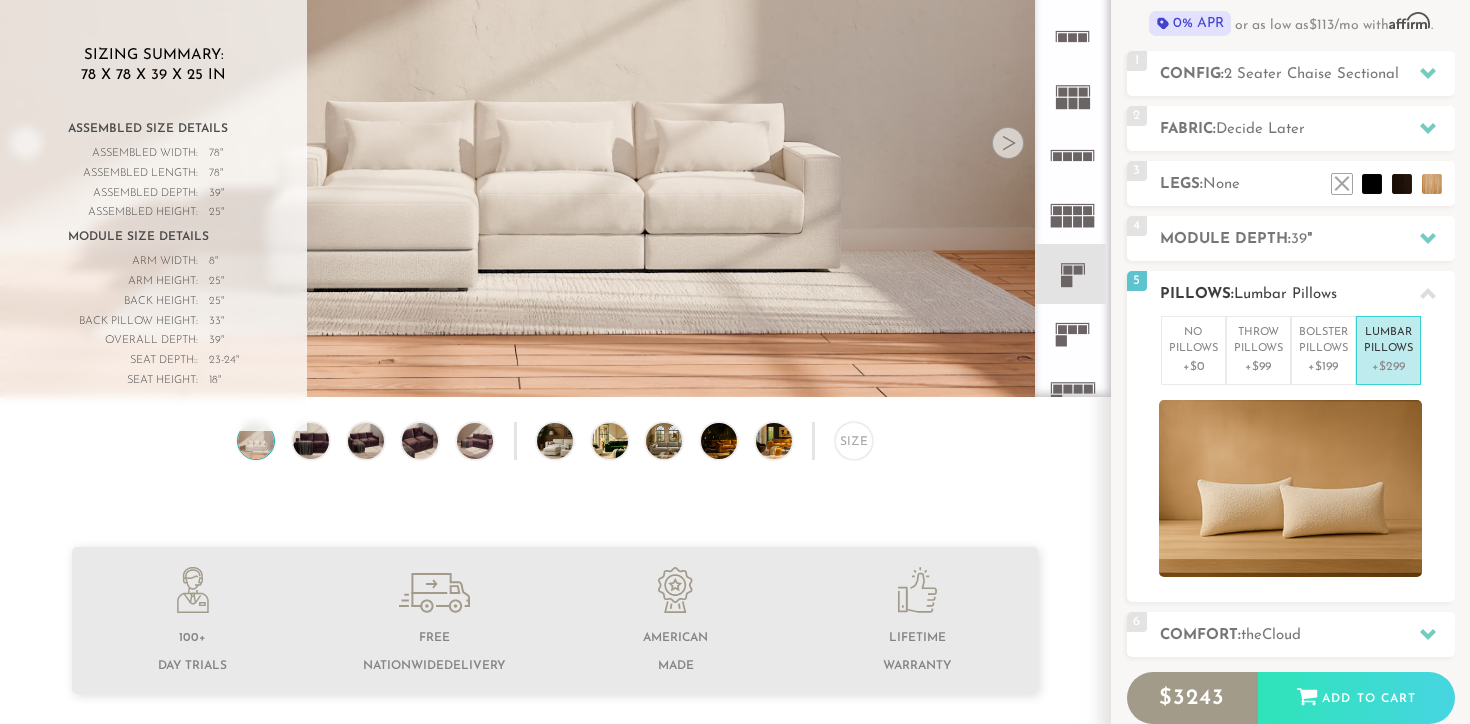 scroll, scrollTop: 241, scrollLeft: 0, axis: vertical 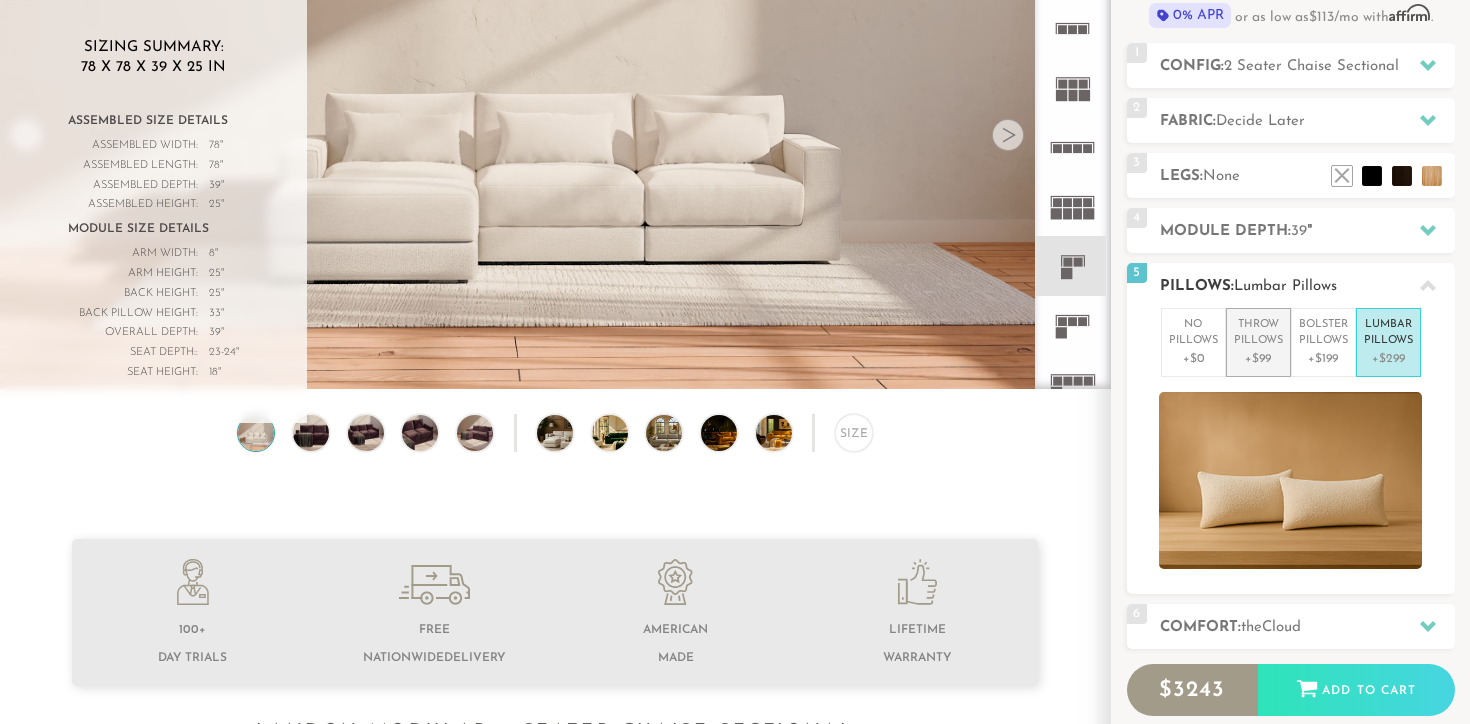 click on "+$99" at bounding box center [1258, 359] 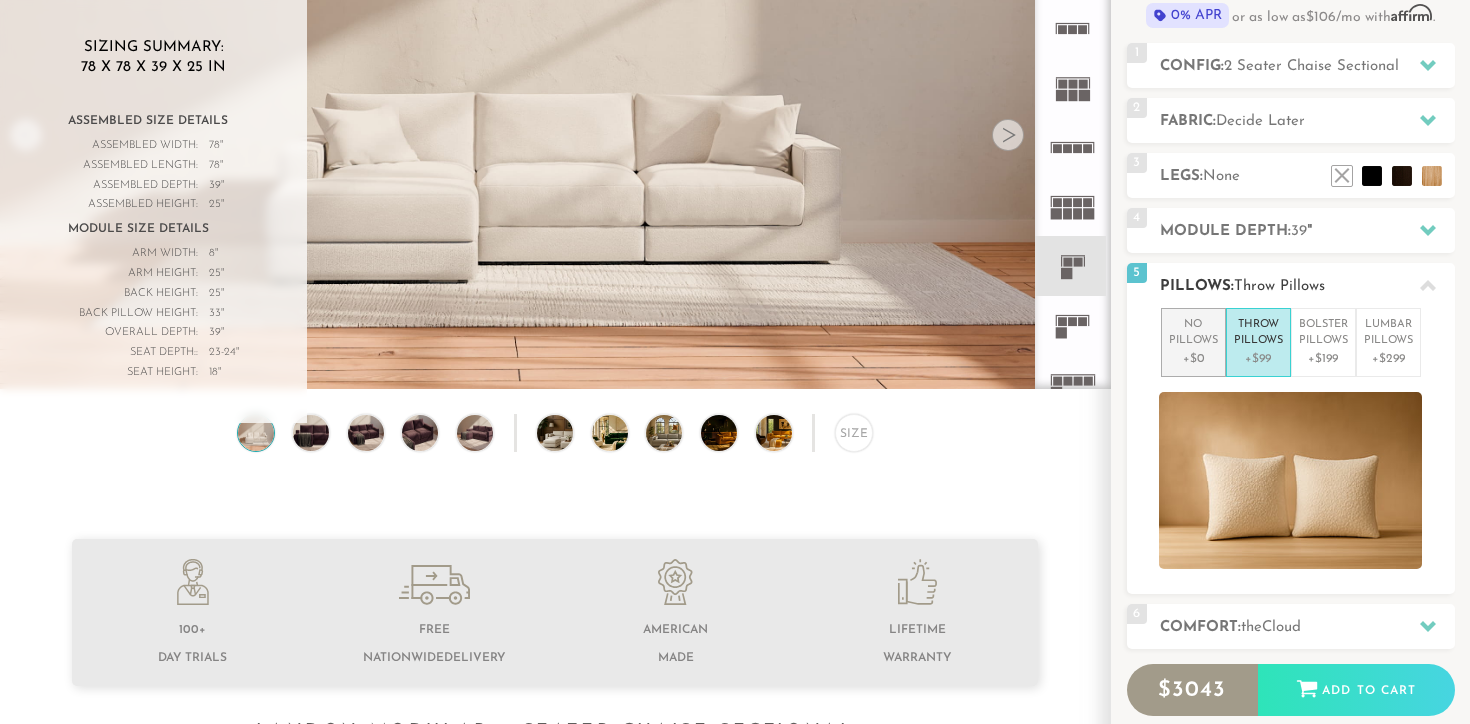 click on "No Pillows" at bounding box center (1193, 333) 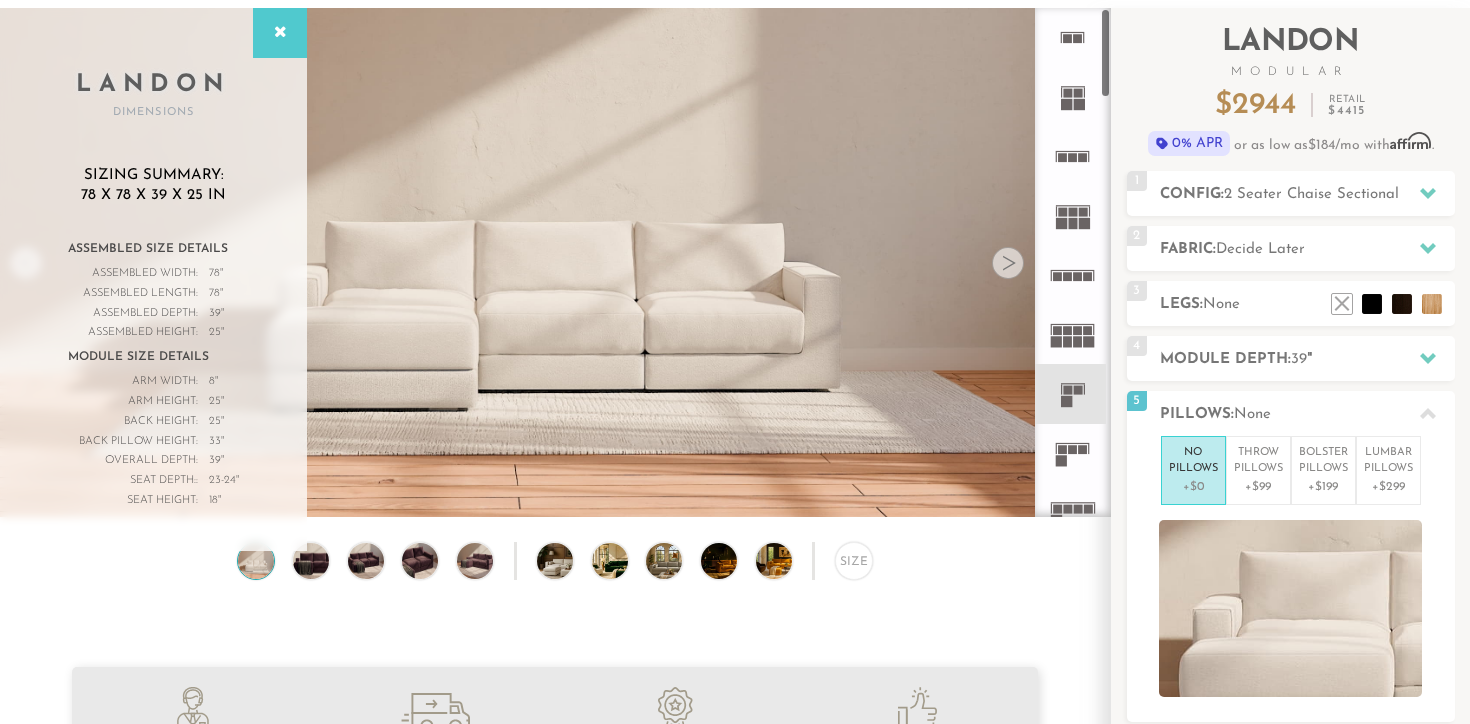 scroll, scrollTop: 112, scrollLeft: 0, axis: vertical 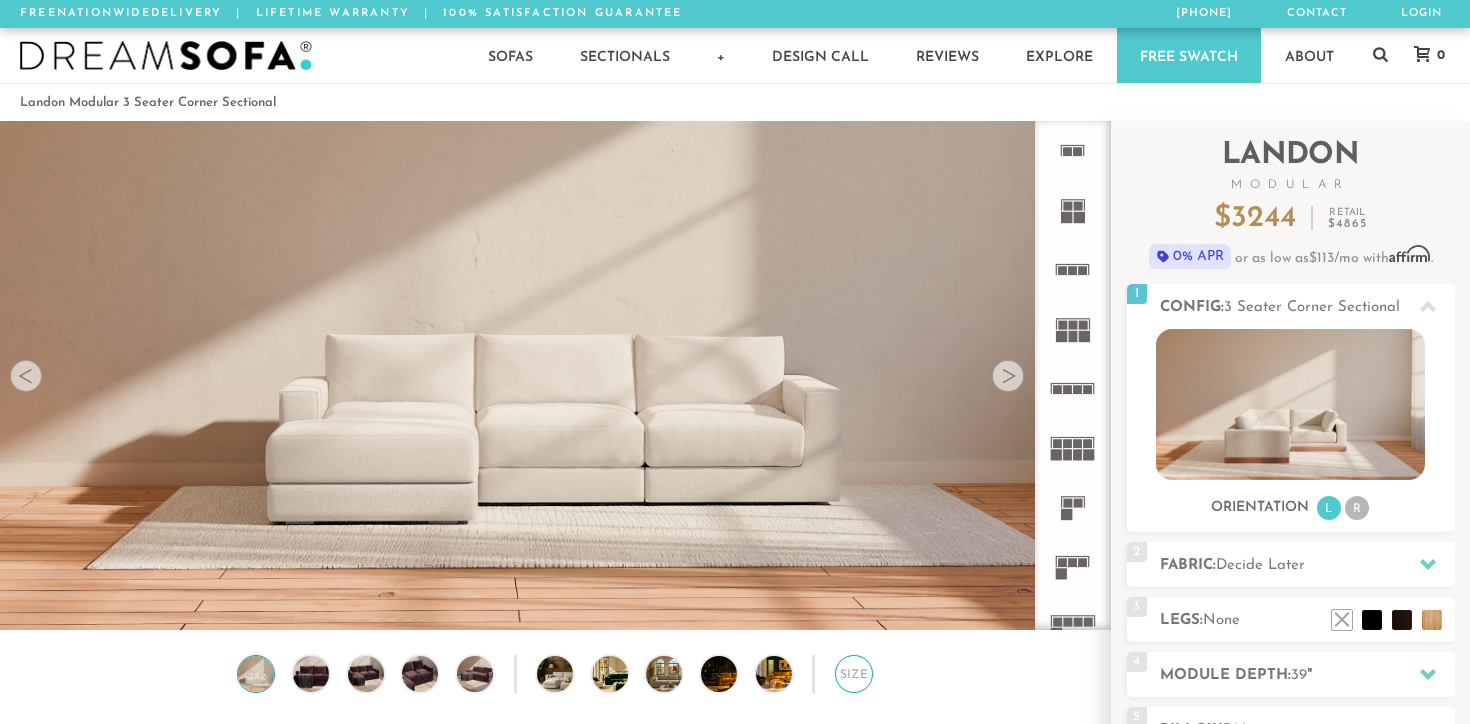 click on "Size" at bounding box center [854, 674] 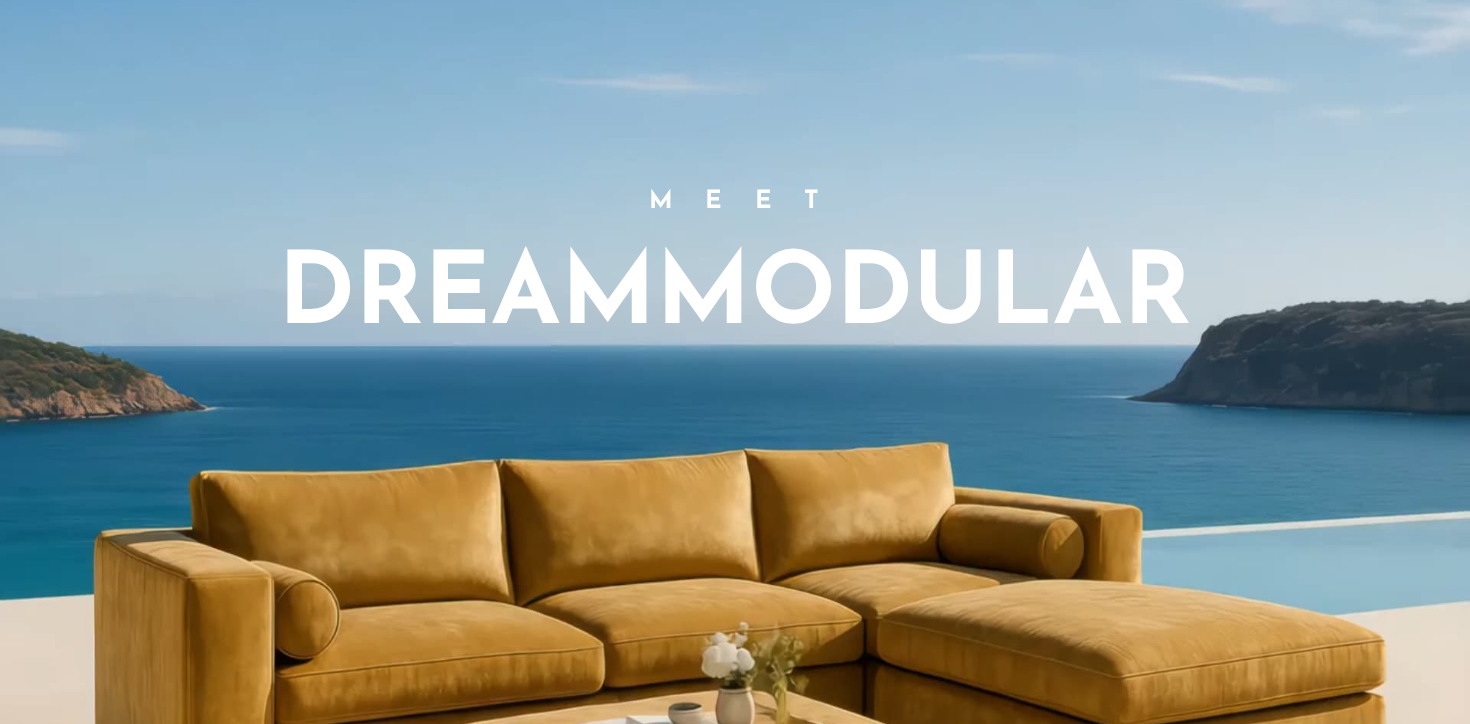 scroll, scrollTop: 1622, scrollLeft: 0, axis: vertical 